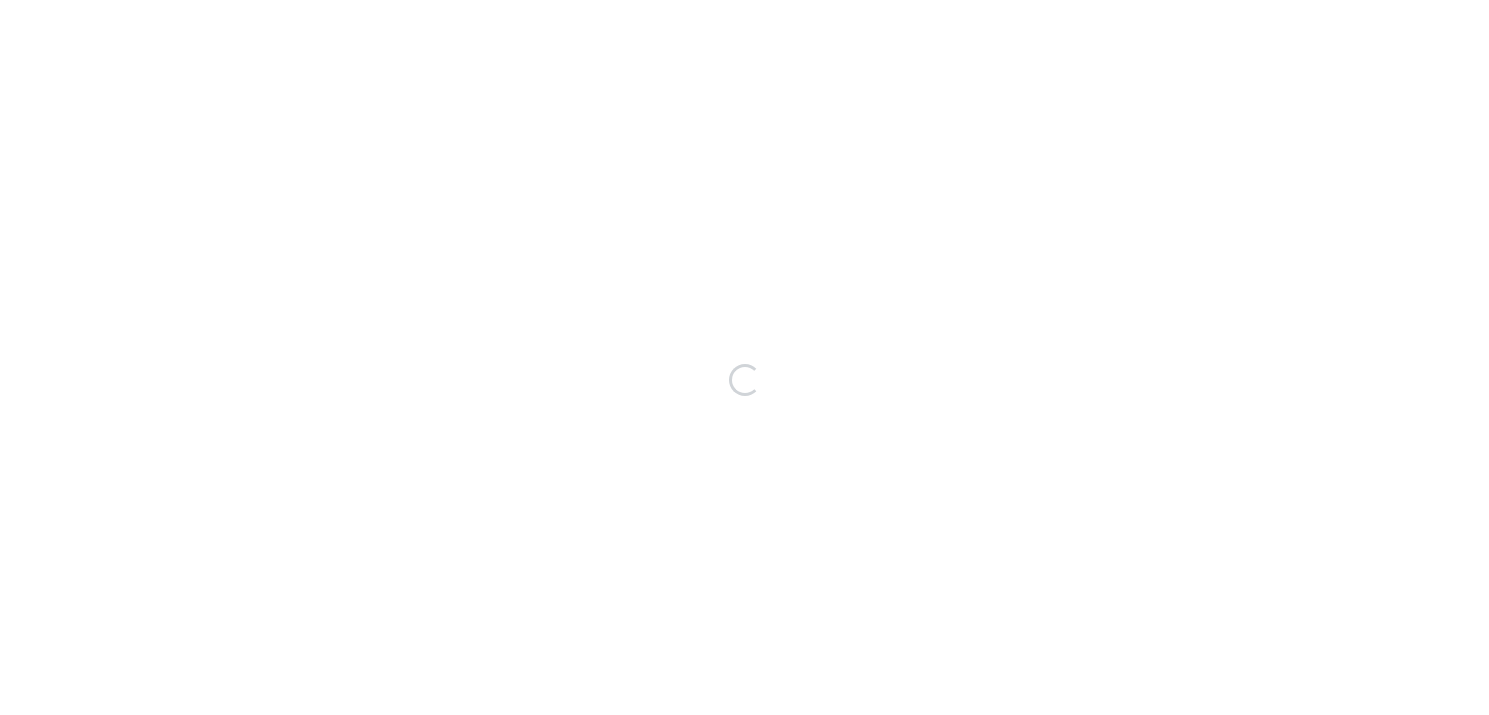 scroll, scrollTop: 0, scrollLeft: 0, axis: both 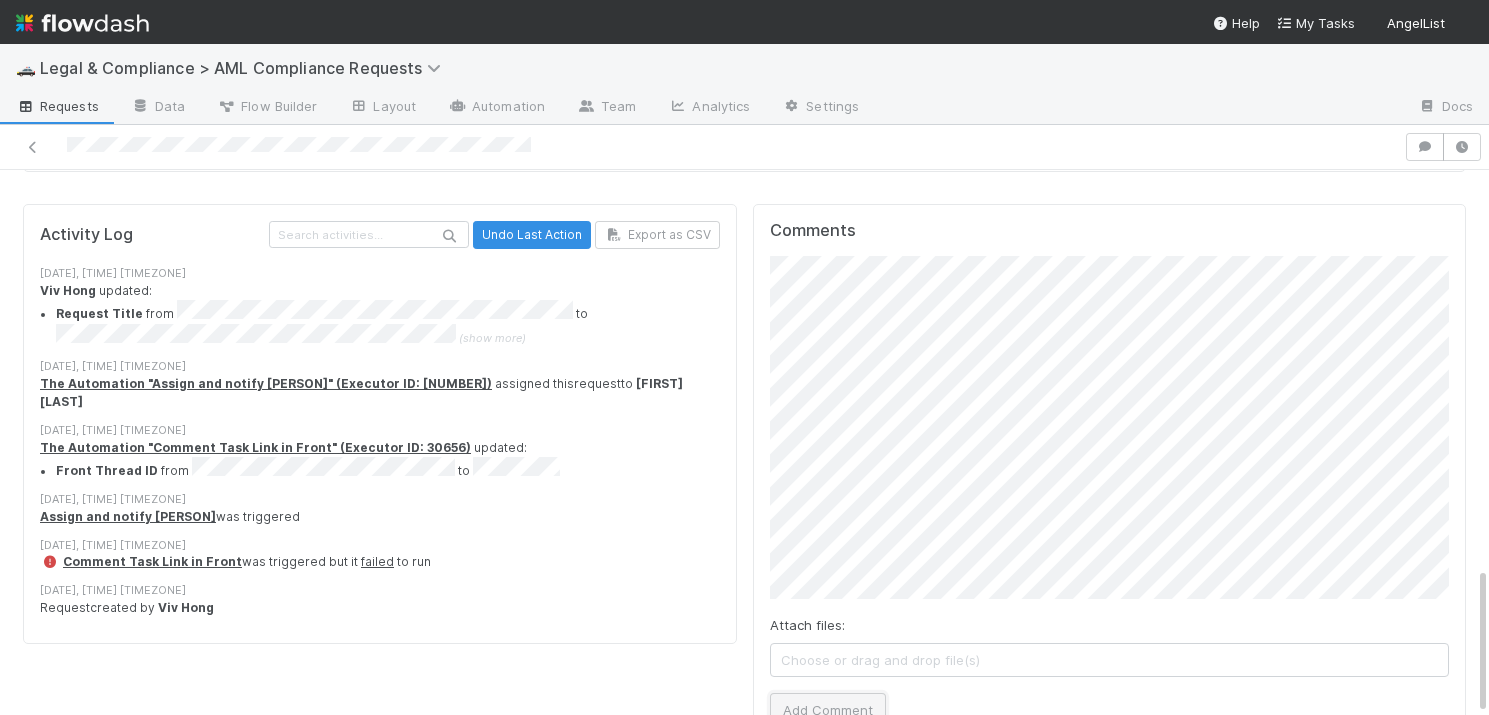 click on "Add Comment" at bounding box center [828, 710] 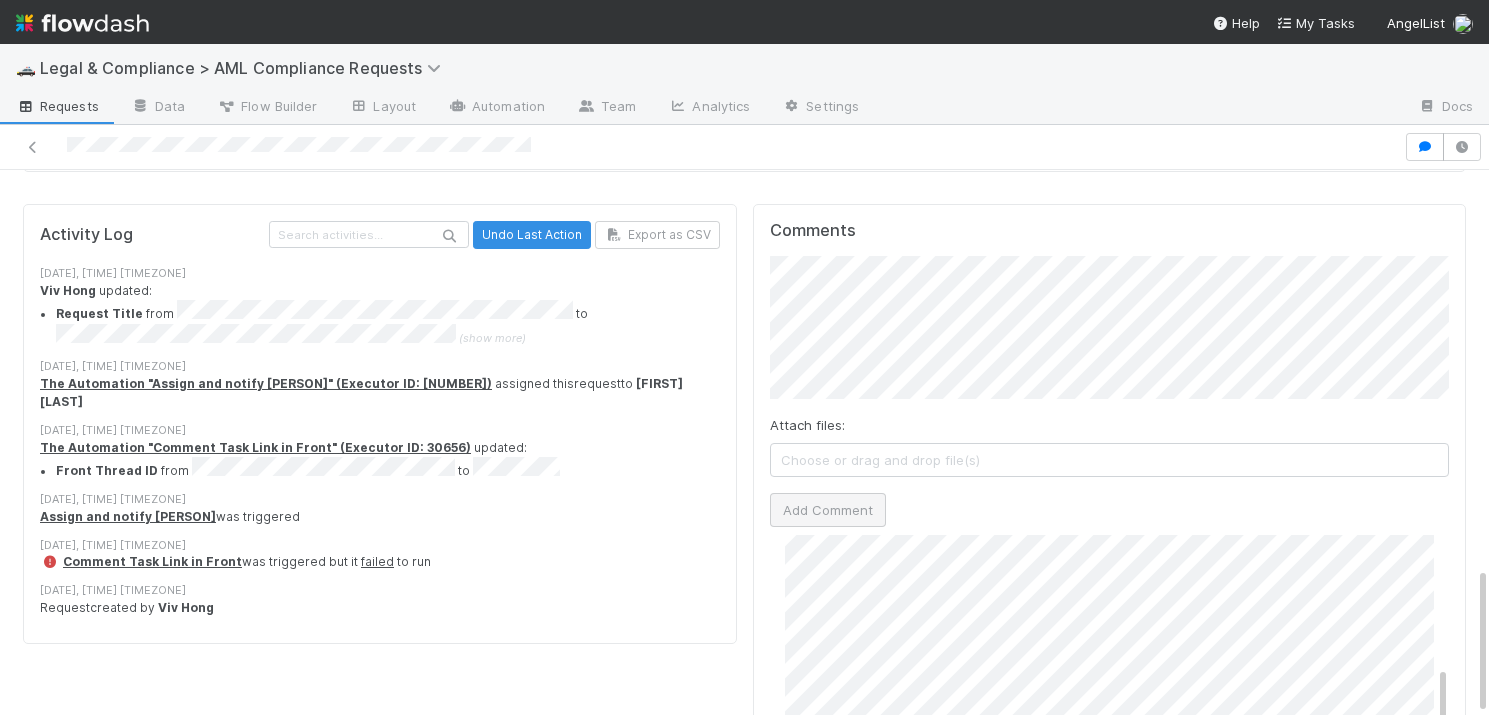 scroll, scrollTop: 195, scrollLeft: 0, axis: vertical 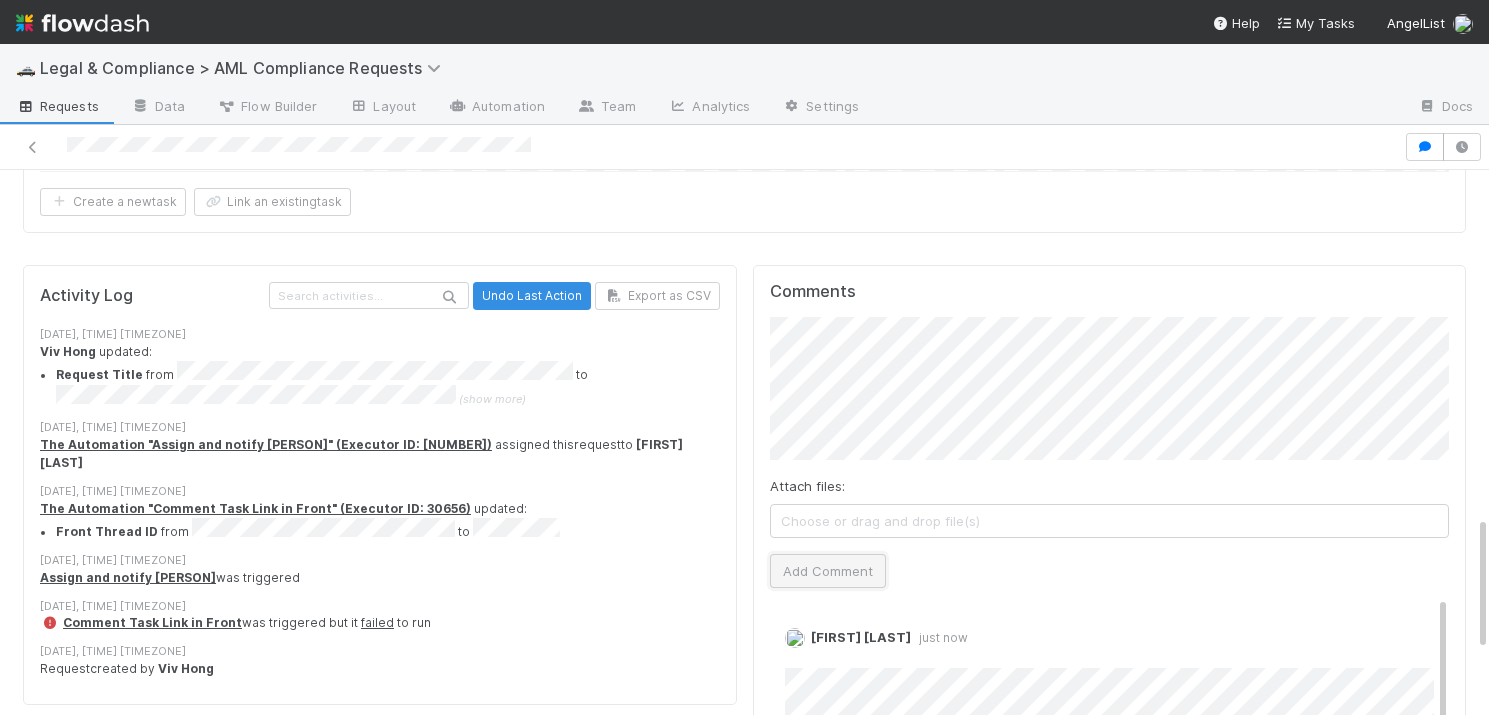 click on "Add Comment" at bounding box center [828, 571] 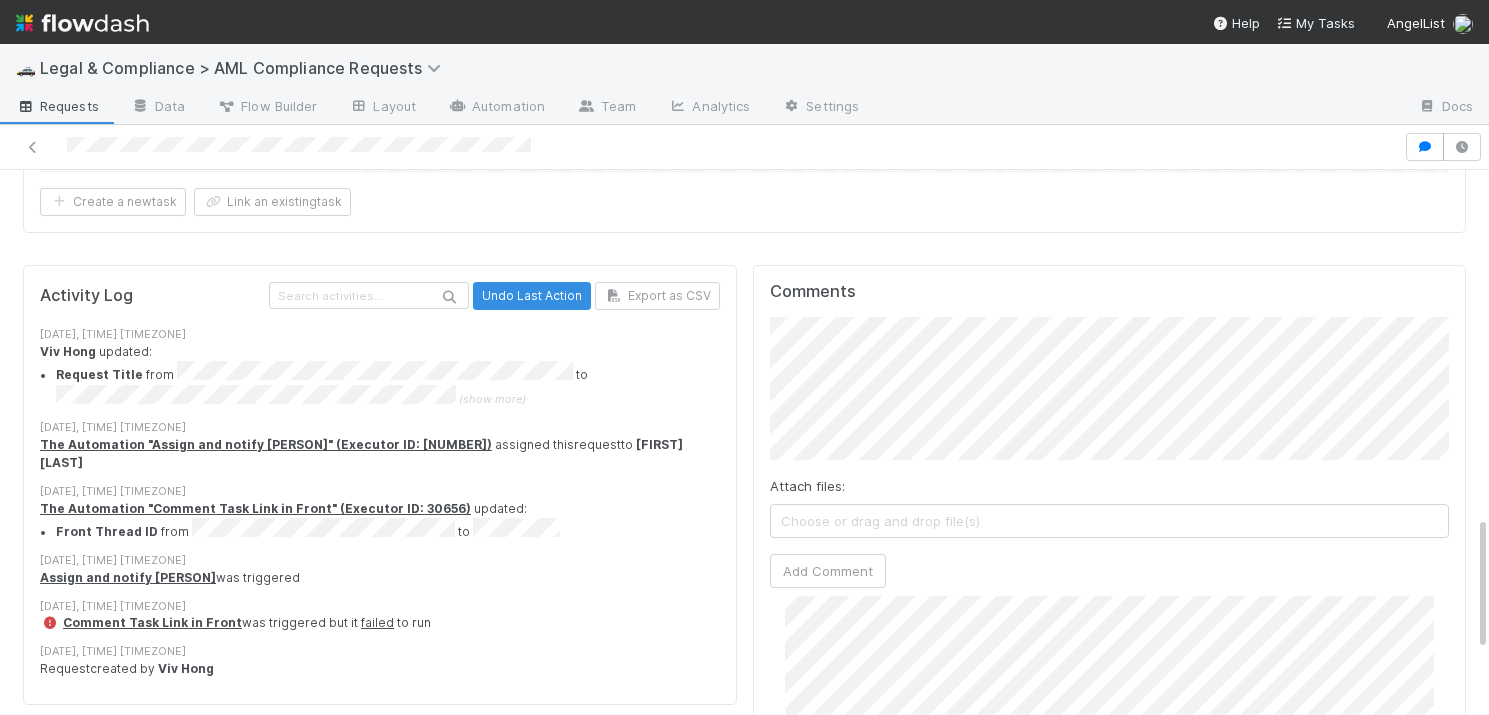 scroll, scrollTop: 398, scrollLeft: 0, axis: vertical 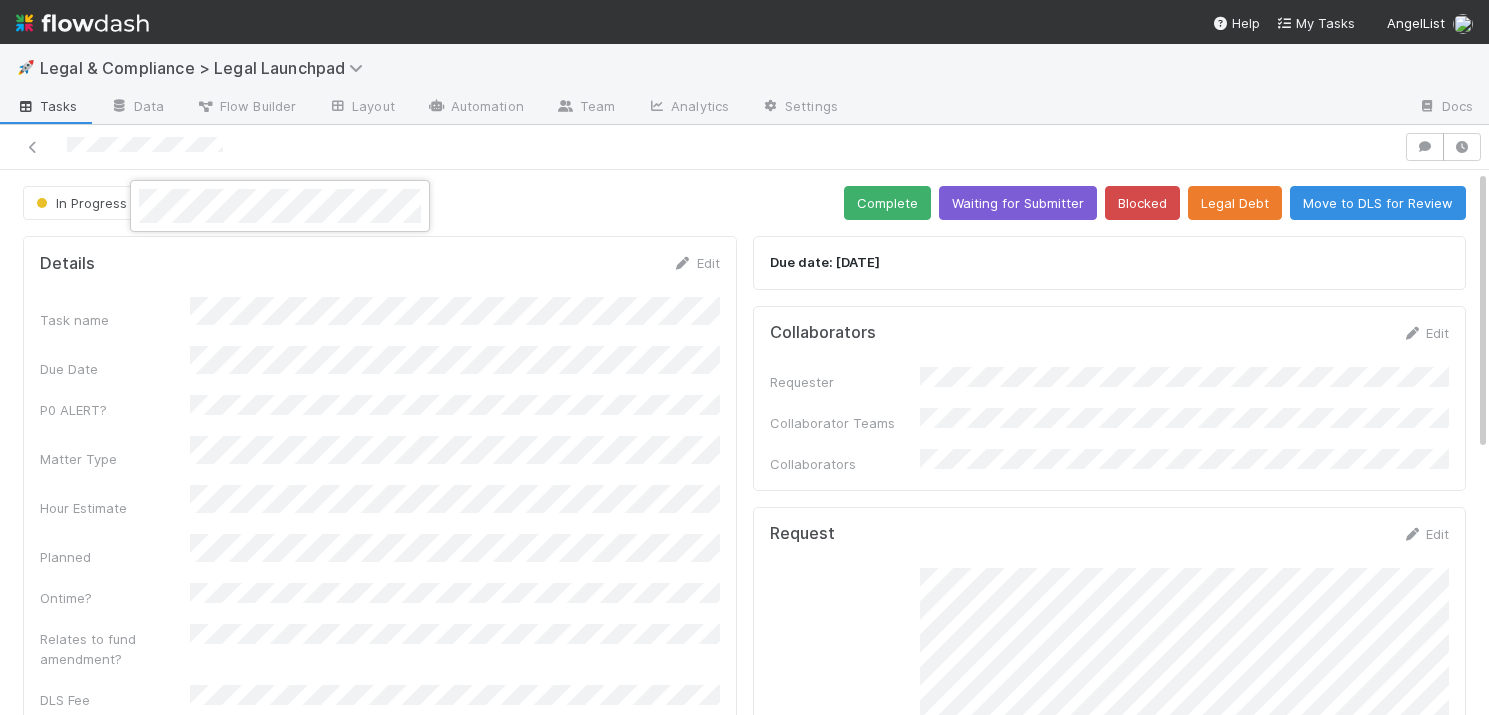 click at bounding box center (744, 357) 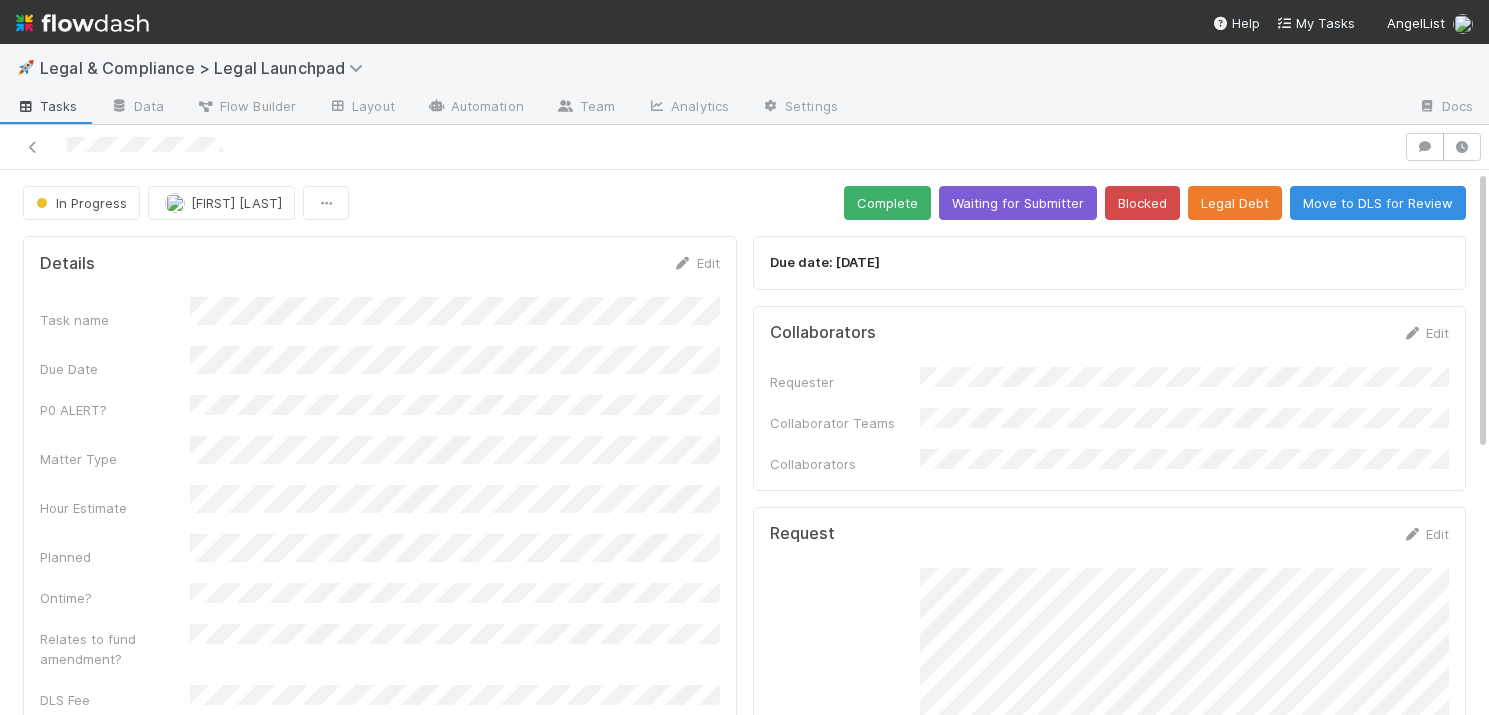 click on "Tasks" at bounding box center [47, 106] 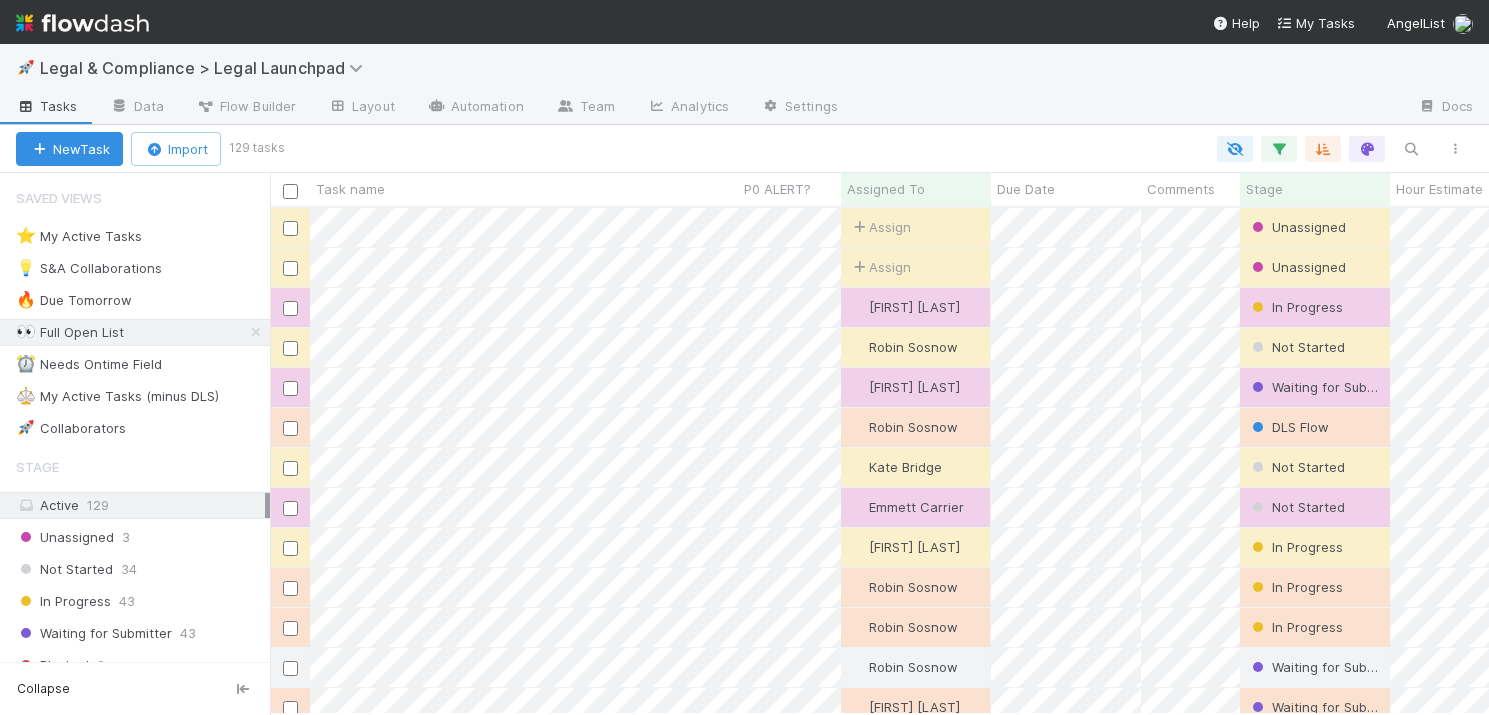 scroll, scrollTop: 0, scrollLeft: 1, axis: horizontal 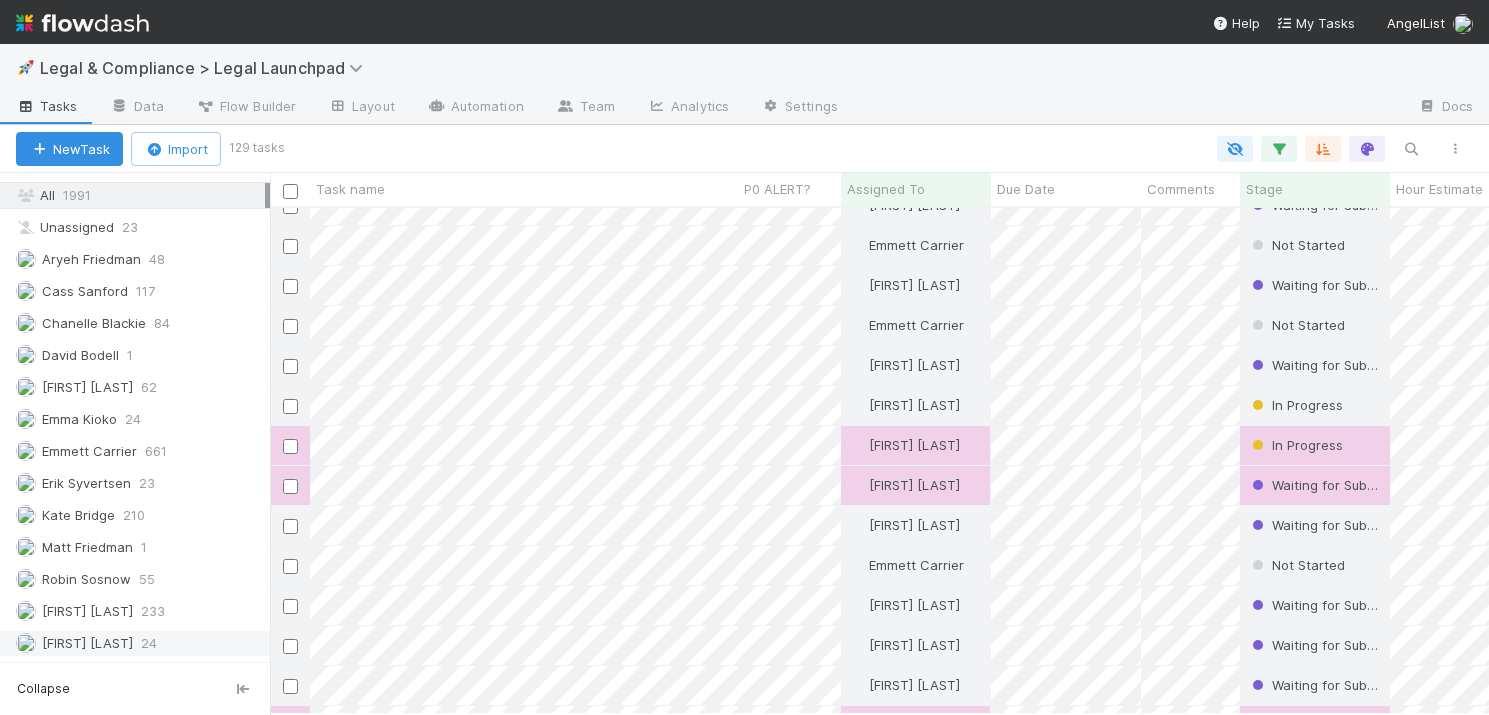 click on "[FIRST] [LAST]" at bounding box center (87, 643) 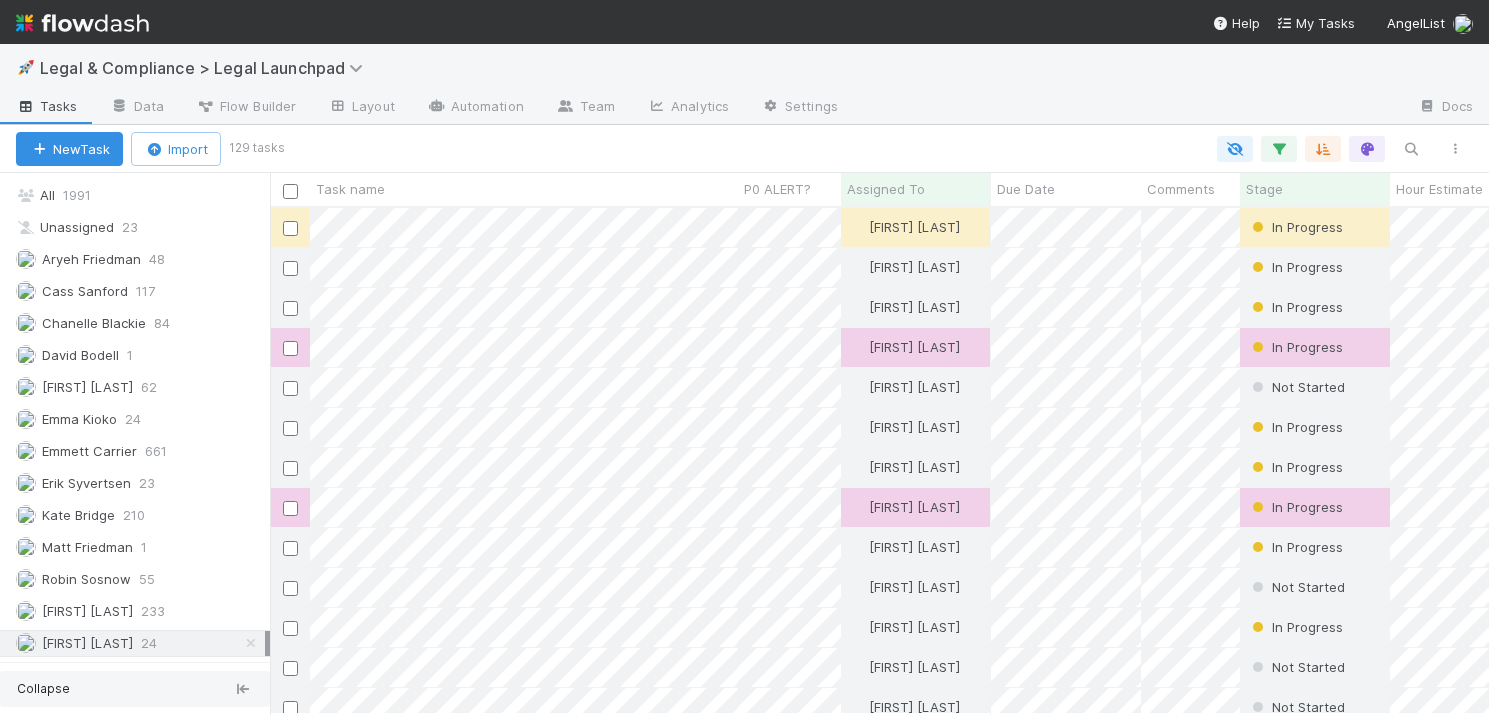 scroll, scrollTop: 0, scrollLeft: 1, axis: horizontal 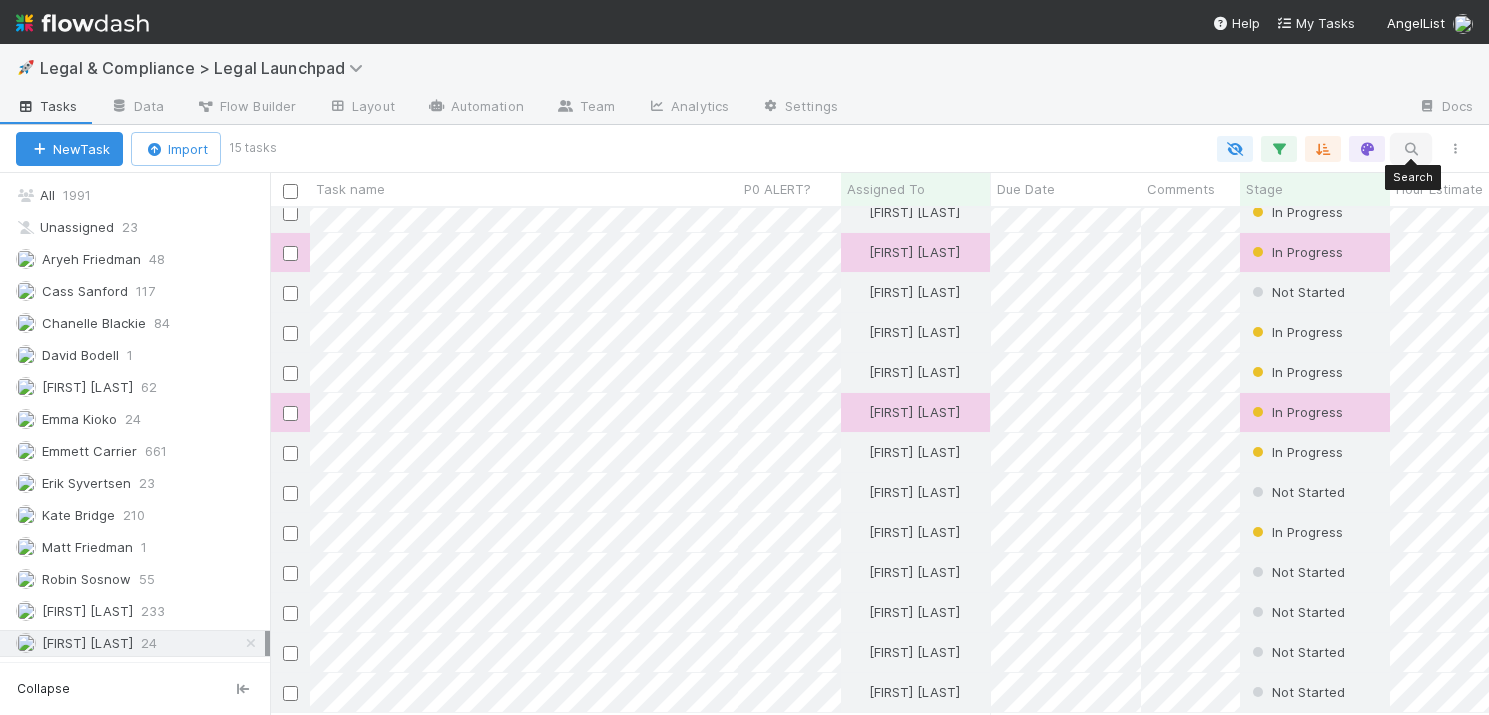 click at bounding box center (1411, 149) 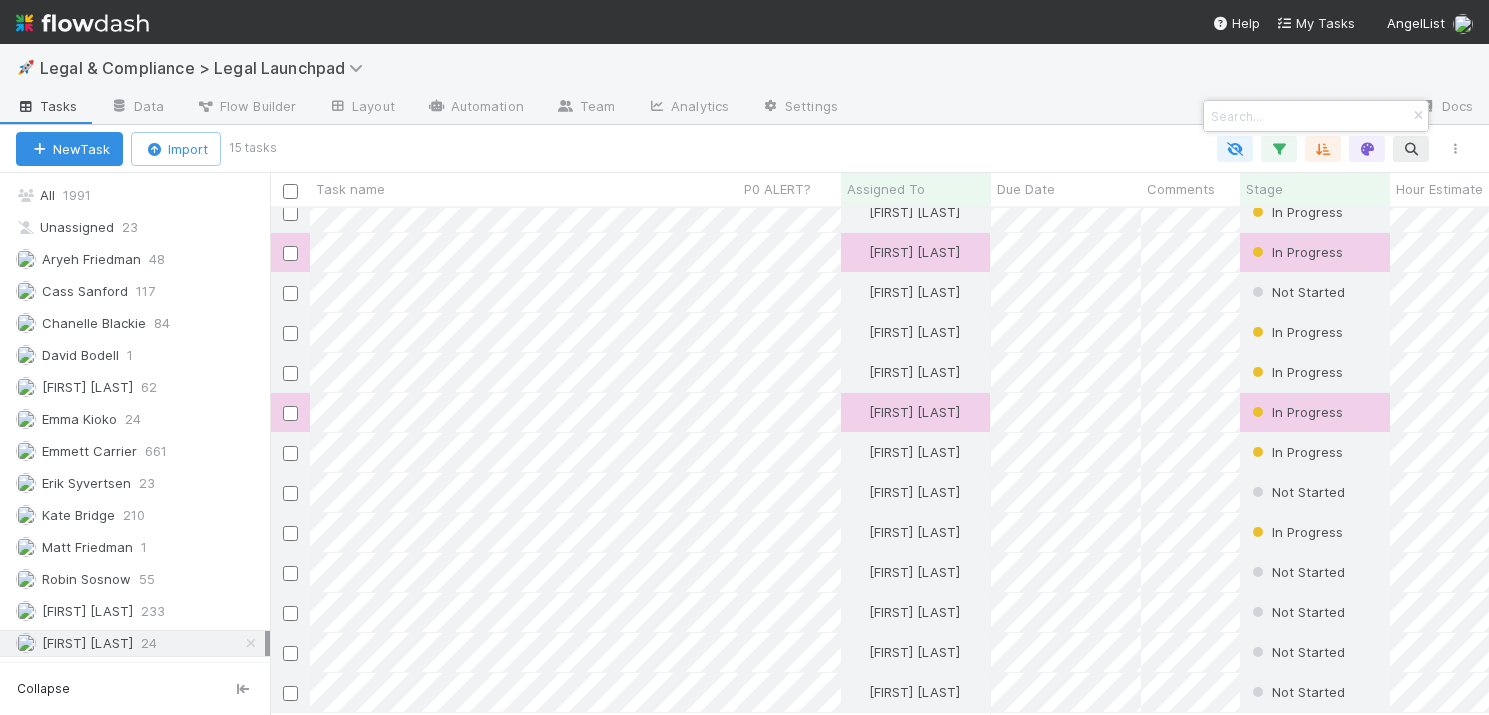 click at bounding box center [1307, 116] 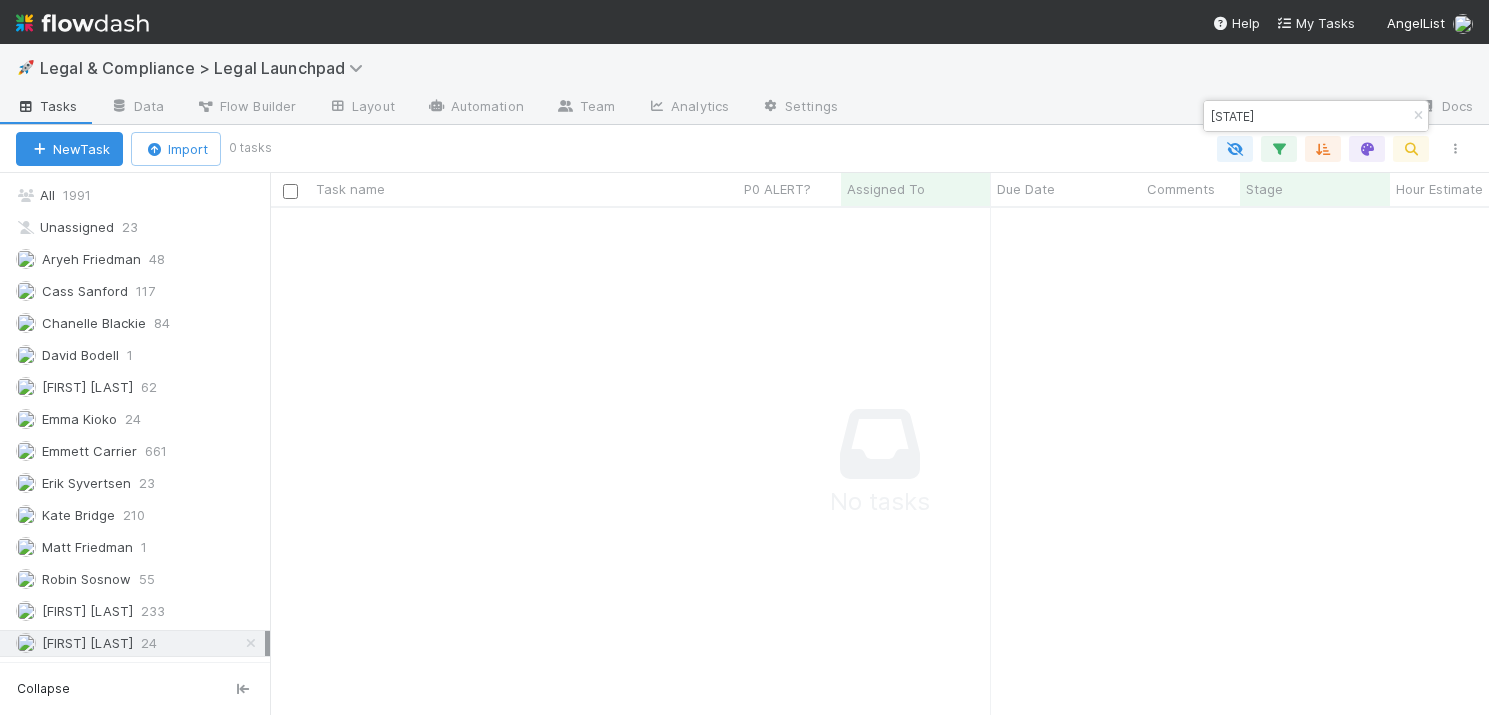 scroll, scrollTop: 0, scrollLeft: 1, axis: horizontal 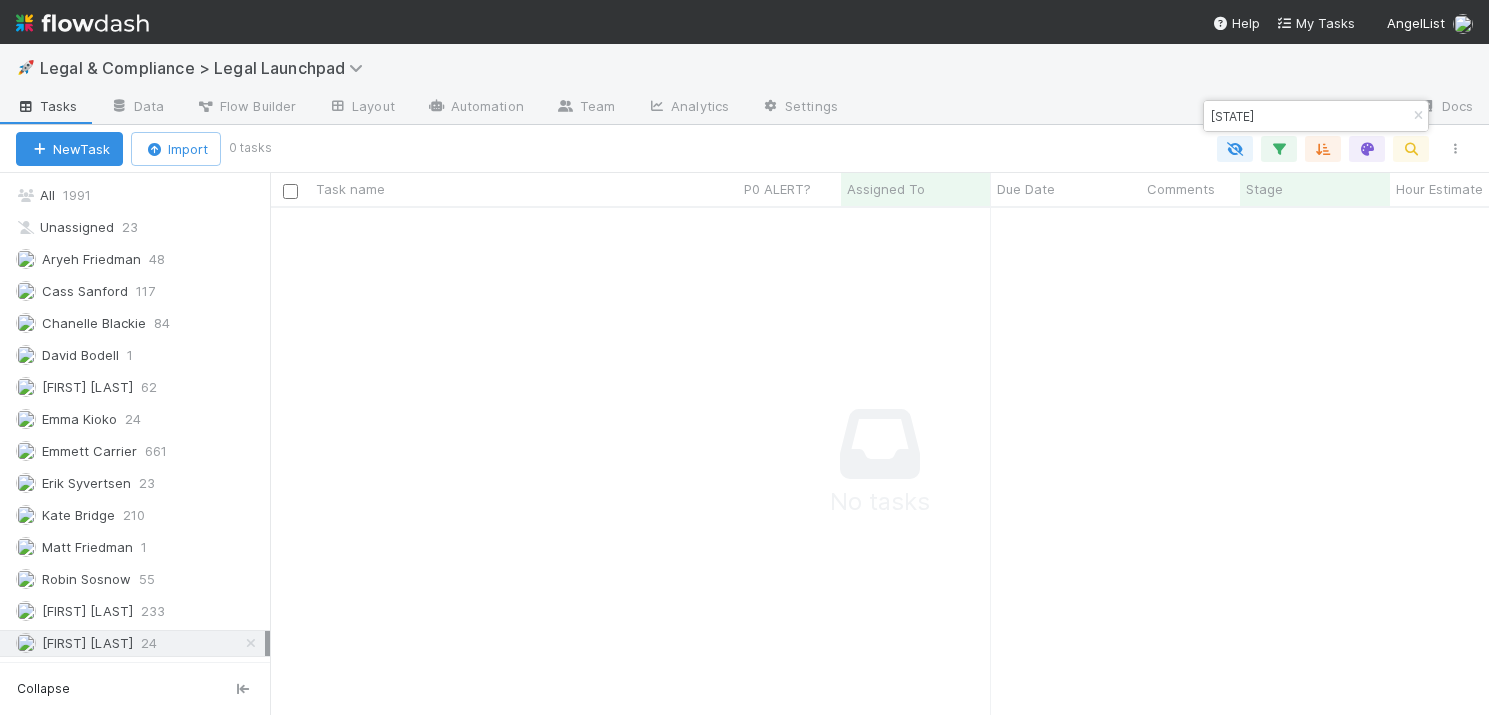 type on "[STATE]" 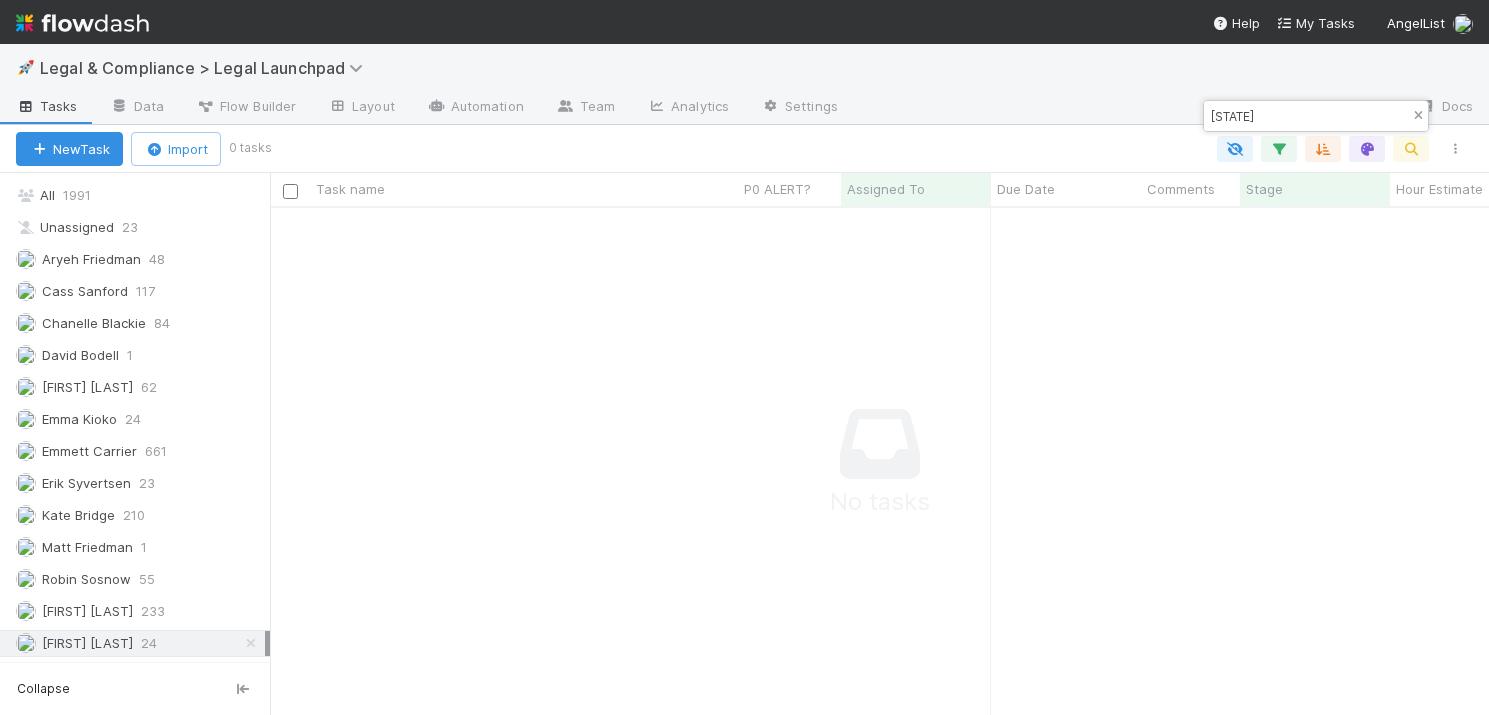 click at bounding box center [1418, 116] 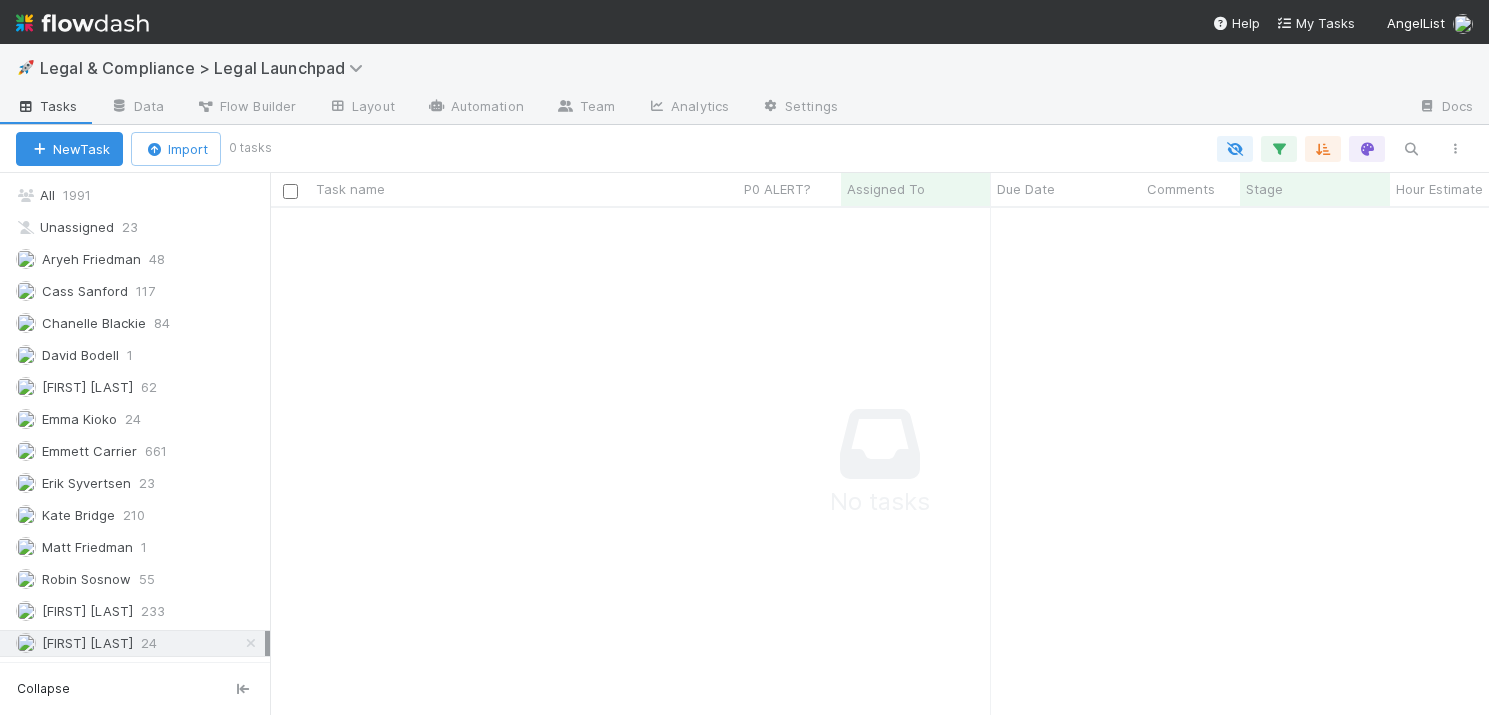 scroll, scrollTop: 0, scrollLeft: 1, axis: horizontal 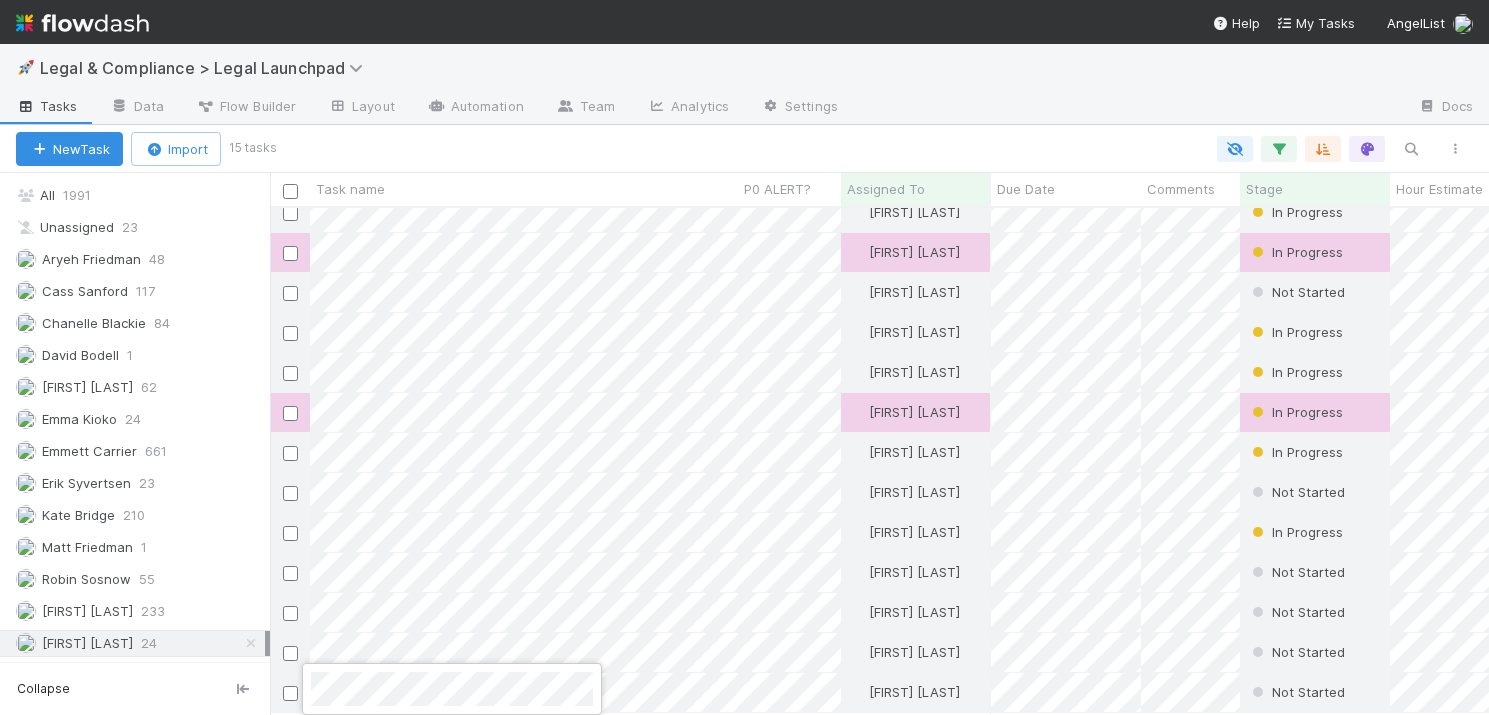 click at bounding box center (744, 357) 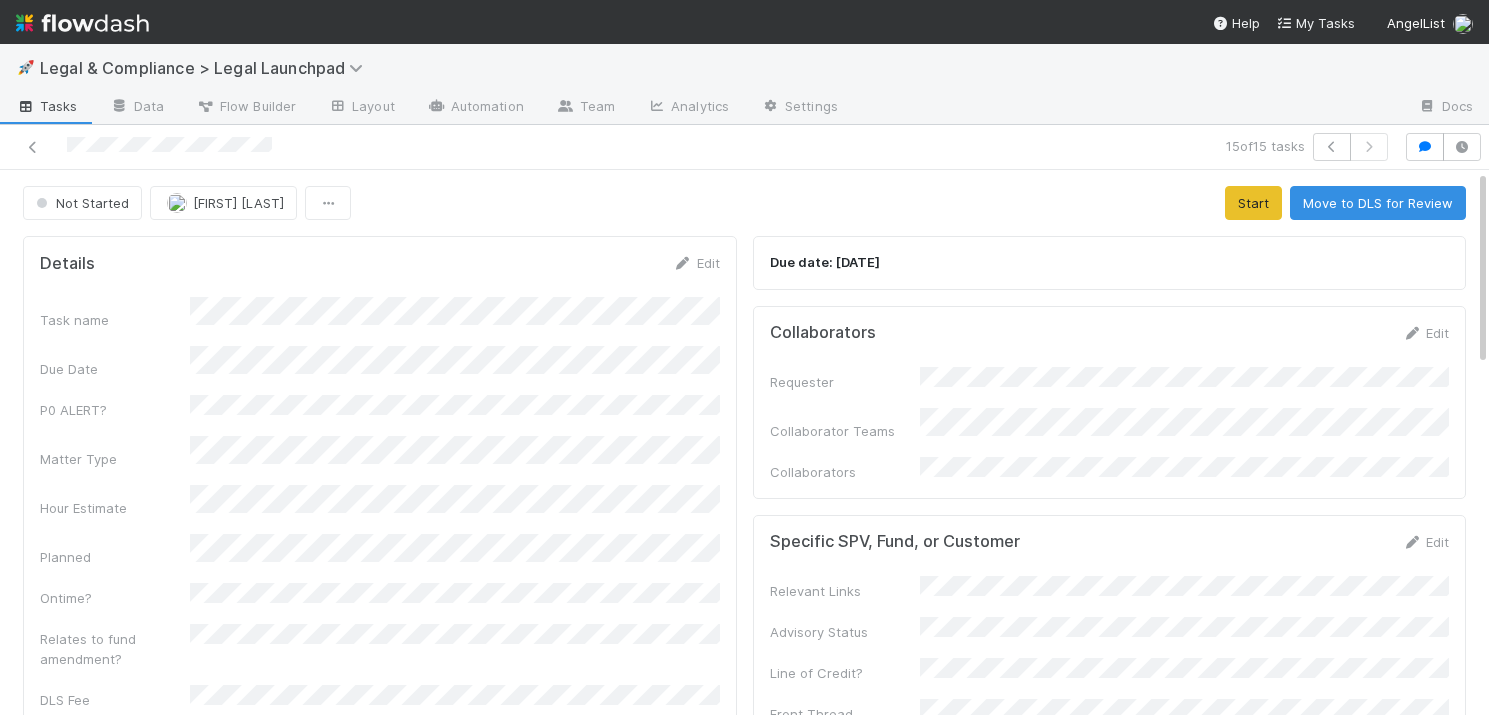 scroll, scrollTop: 1, scrollLeft: 0, axis: vertical 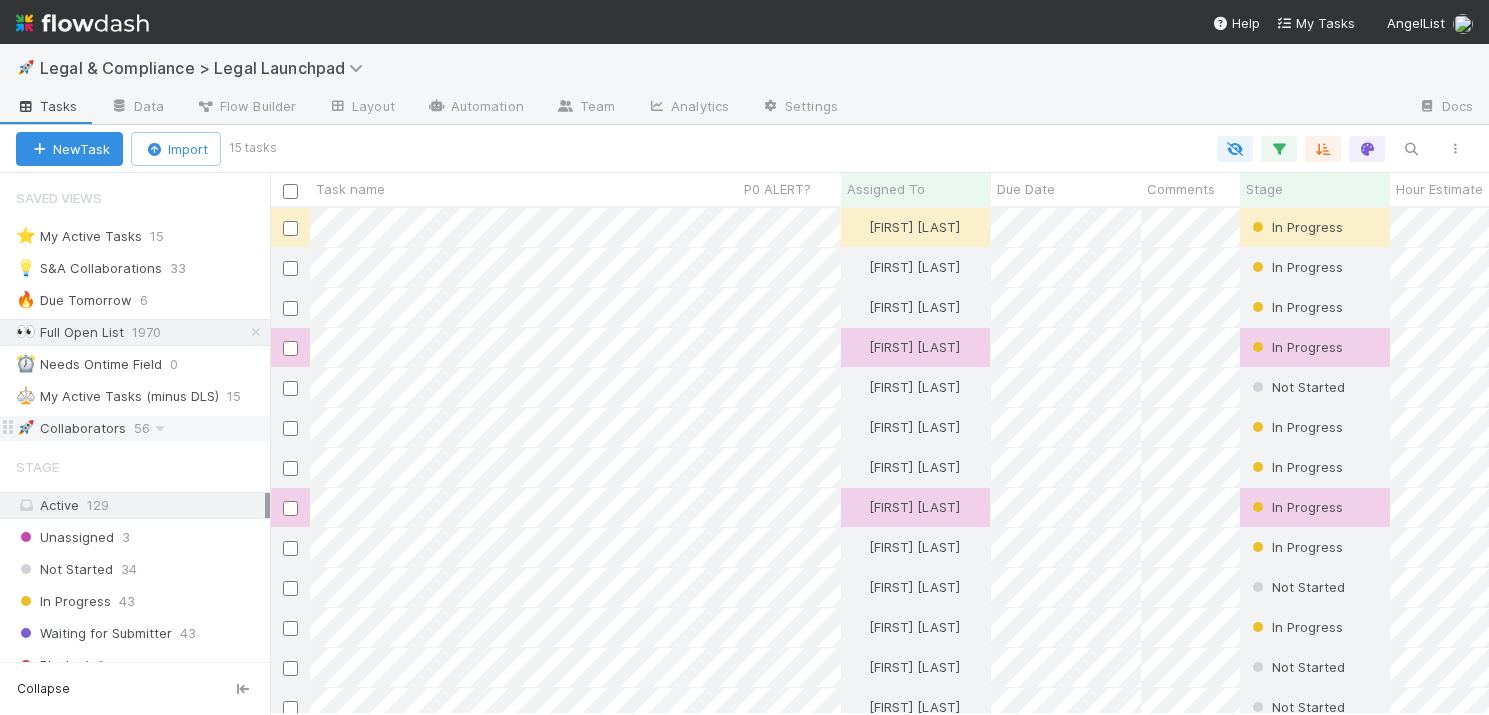 click on "🚀 Collaborators" at bounding box center (71, 428) 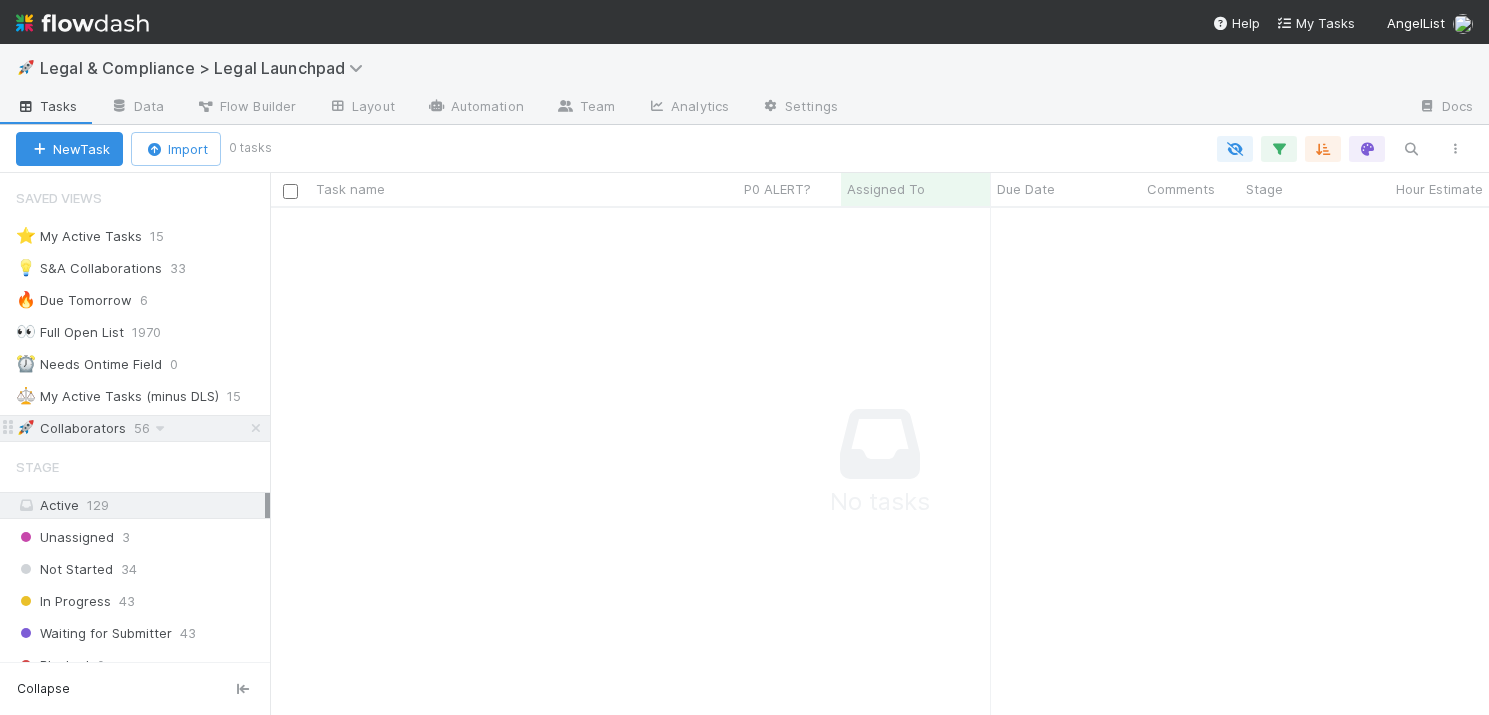 scroll, scrollTop: 0, scrollLeft: 1, axis: horizontal 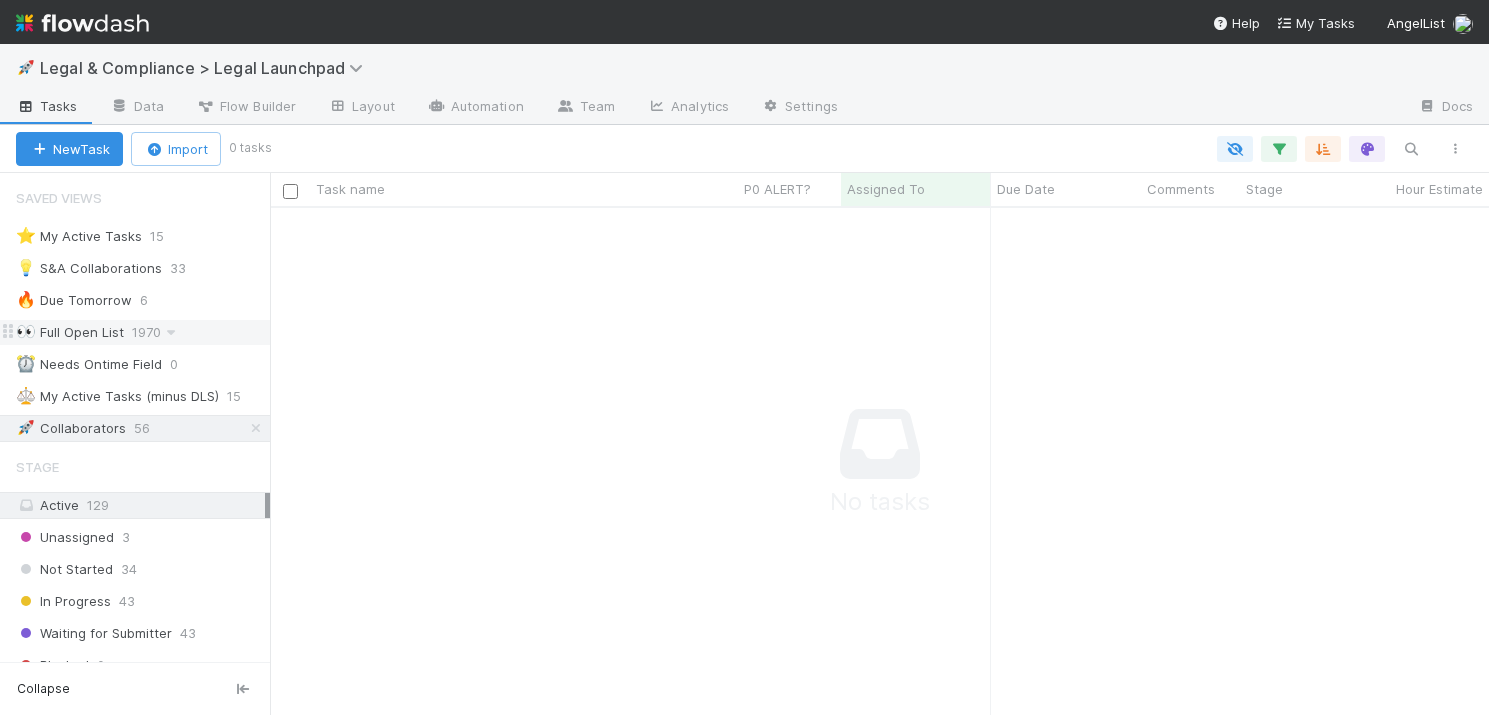 click on "👀 Full Open List" at bounding box center (70, 332) 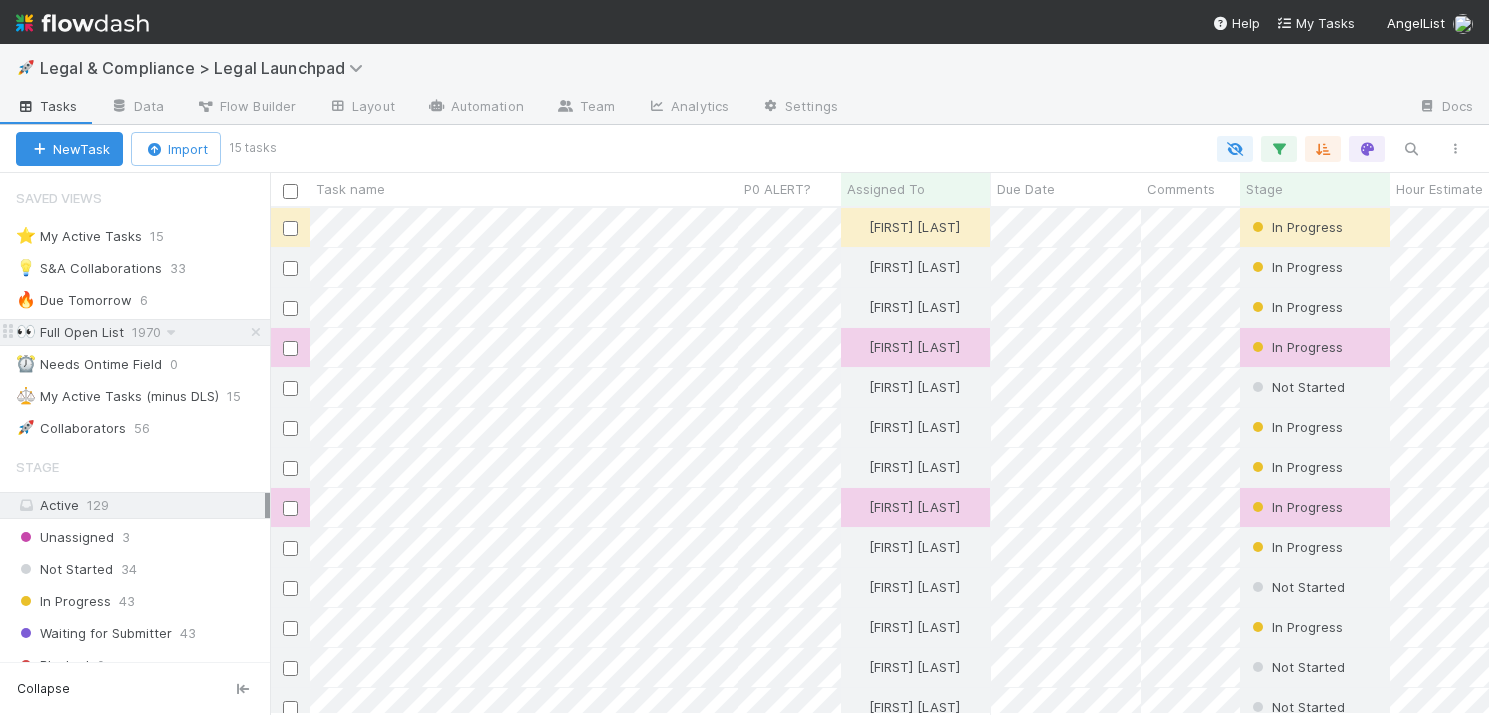 scroll, scrollTop: 0, scrollLeft: 1, axis: horizontal 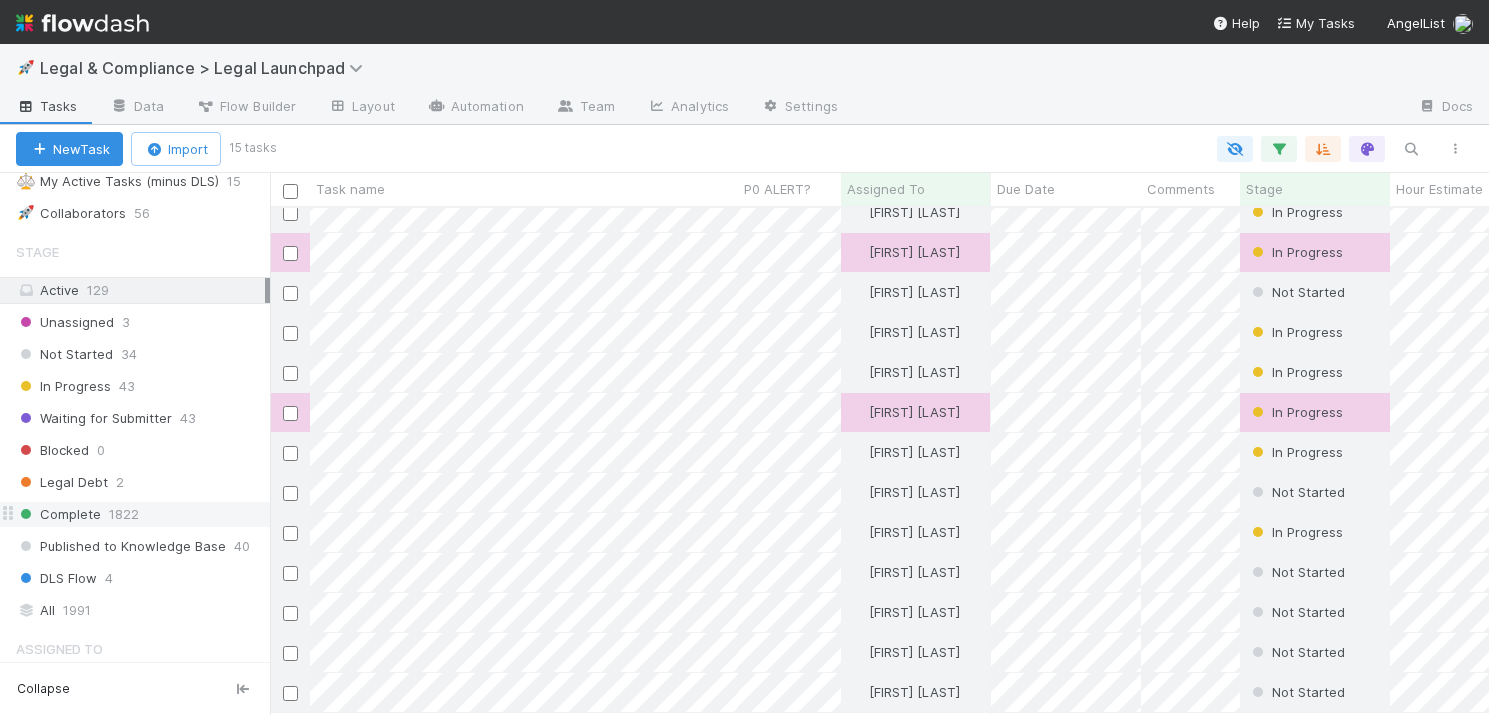 click on "Complete" at bounding box center (58, 514) 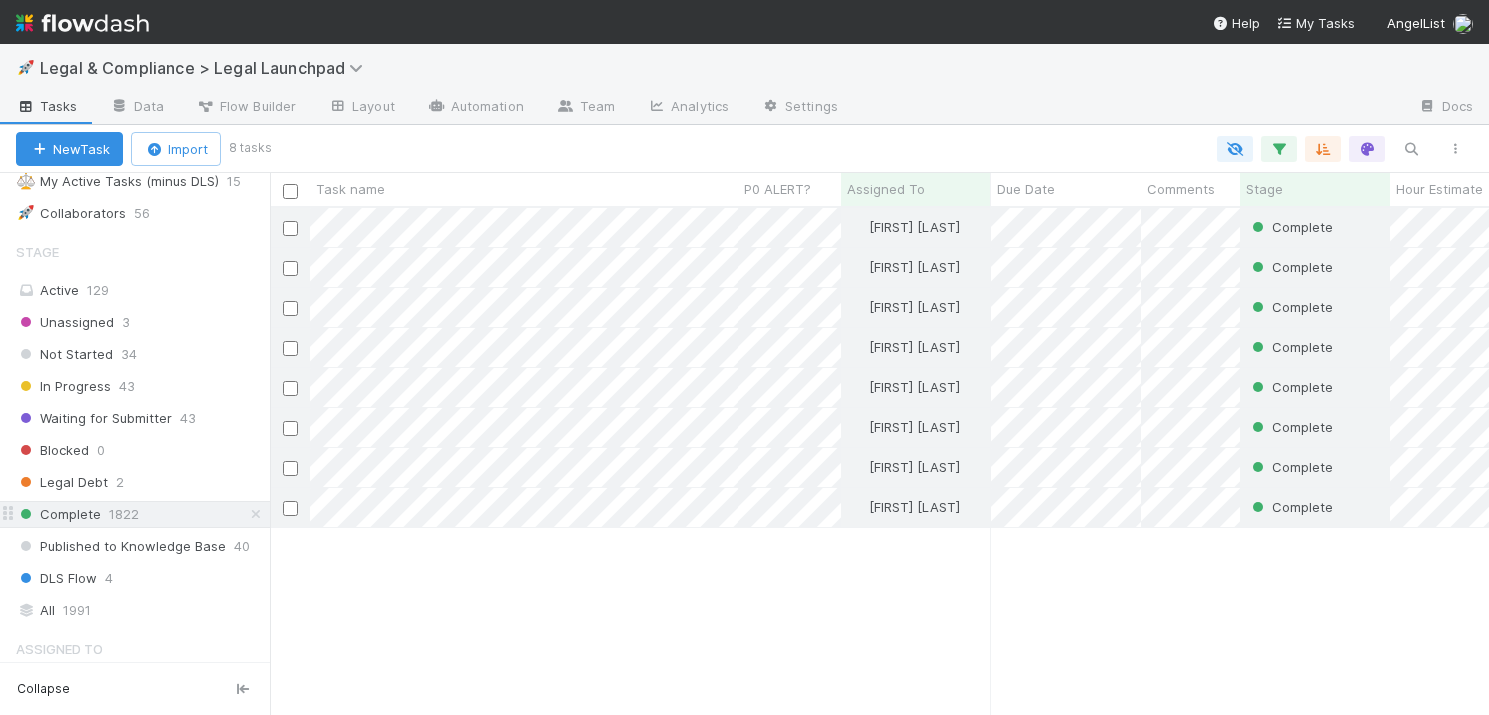 scroll, scrollTop: 0, scrollLeft: 1, axis: horizontal 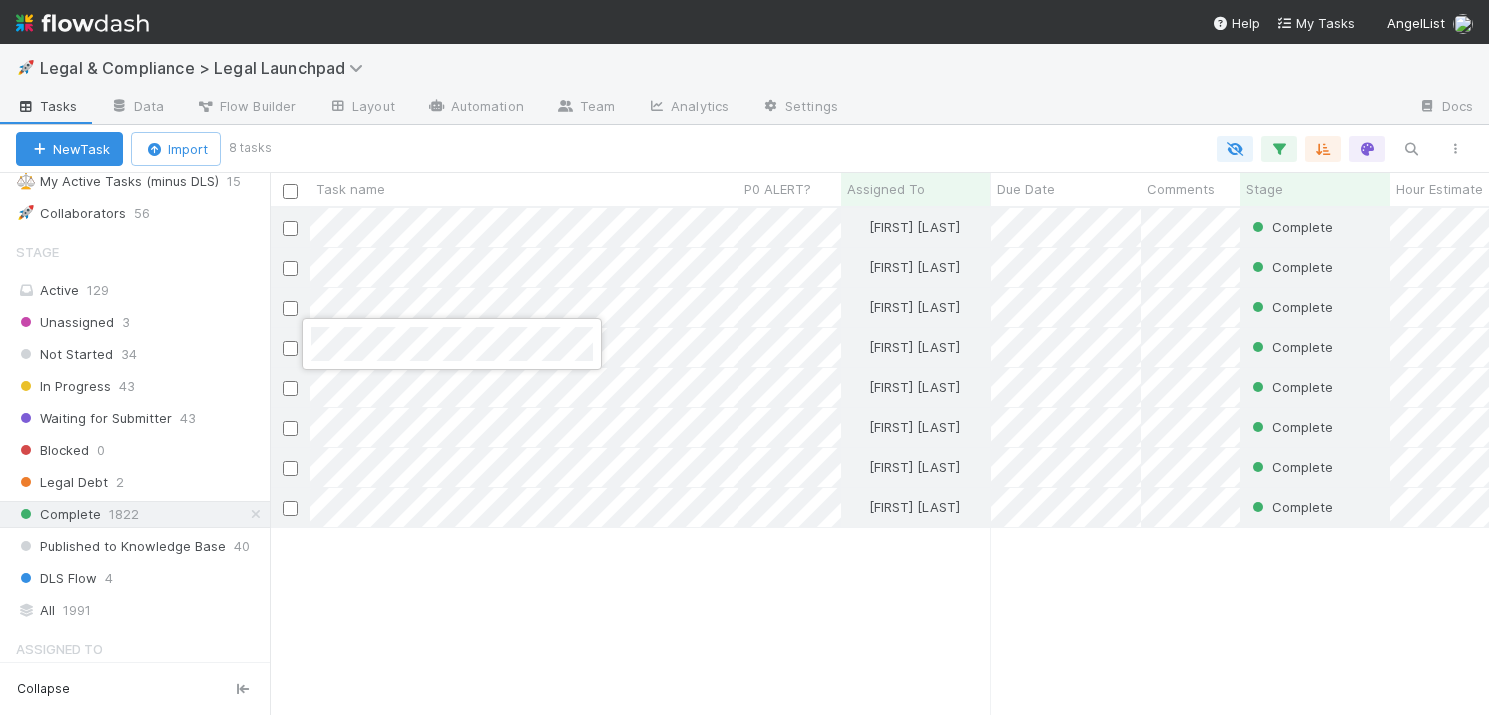 click at bounding box center (744, 357) 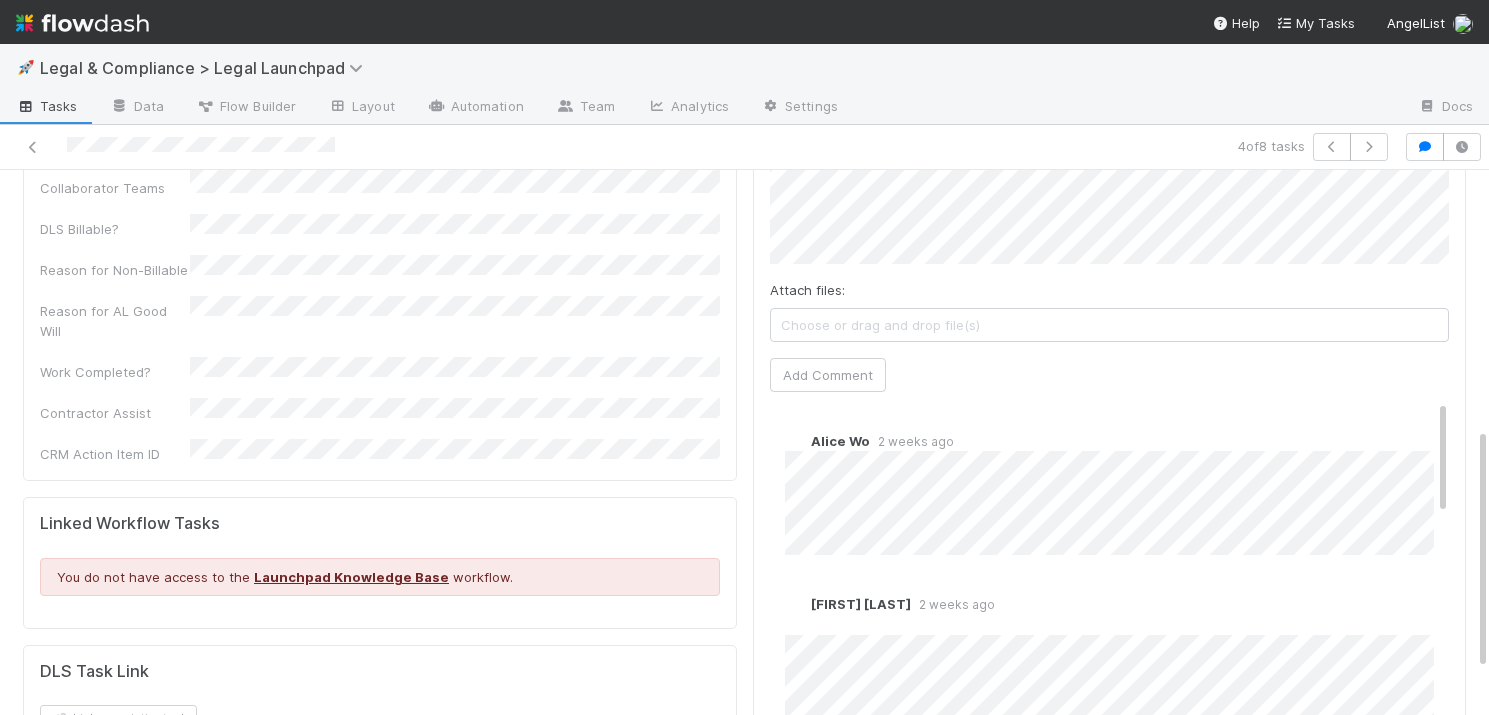 scroll, scrollTop: 580, scrollLeft: 0, axis: vertical 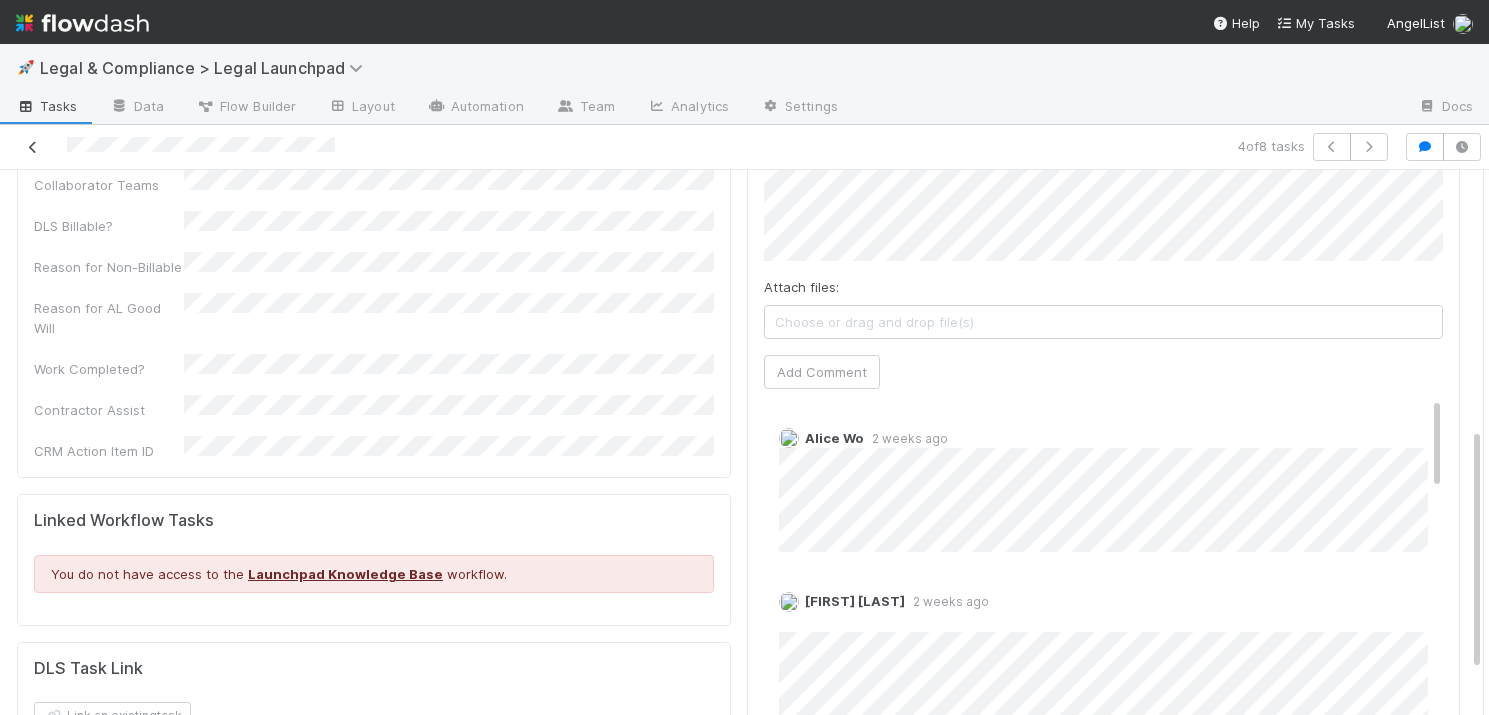 click at bounding box center (33, 147) 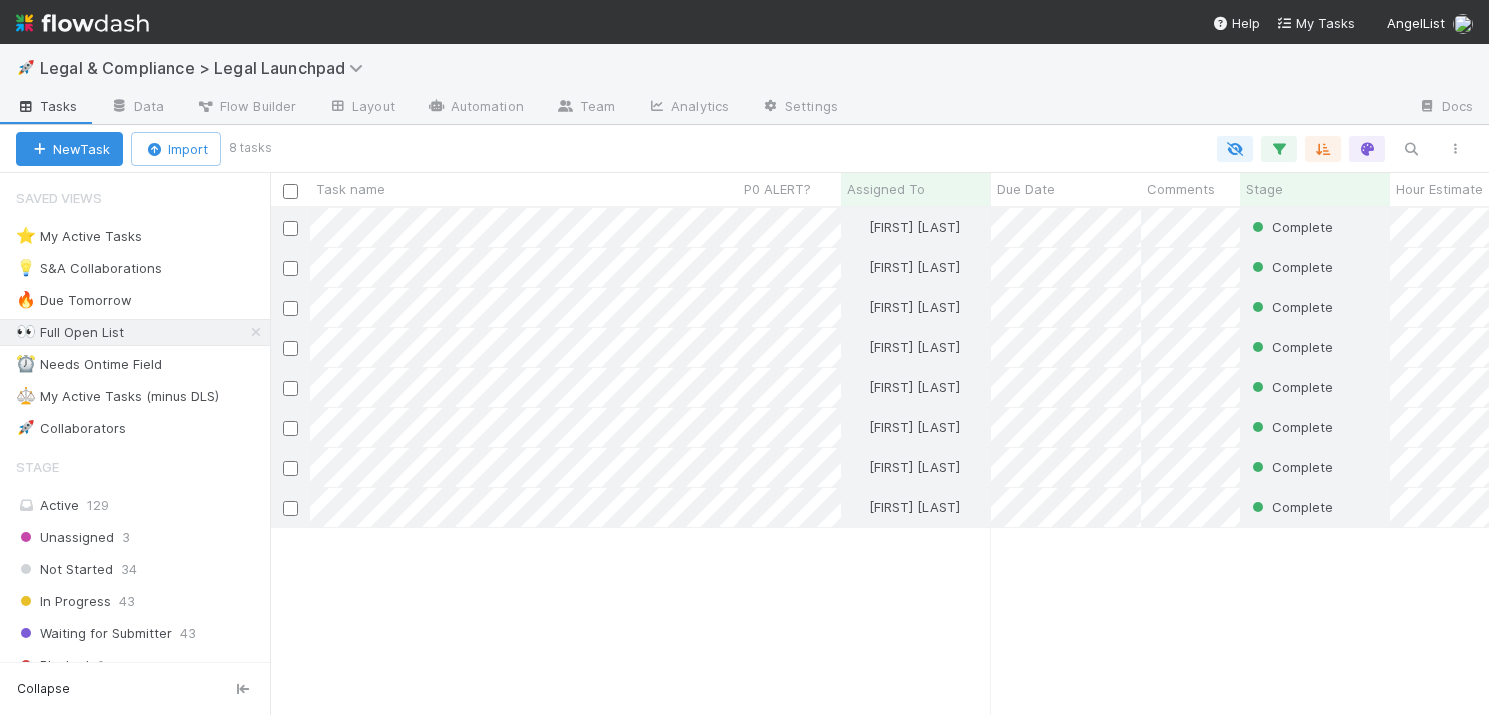 scroll, scrollTop: 0, scrollLeft: 1, axis: horizontal 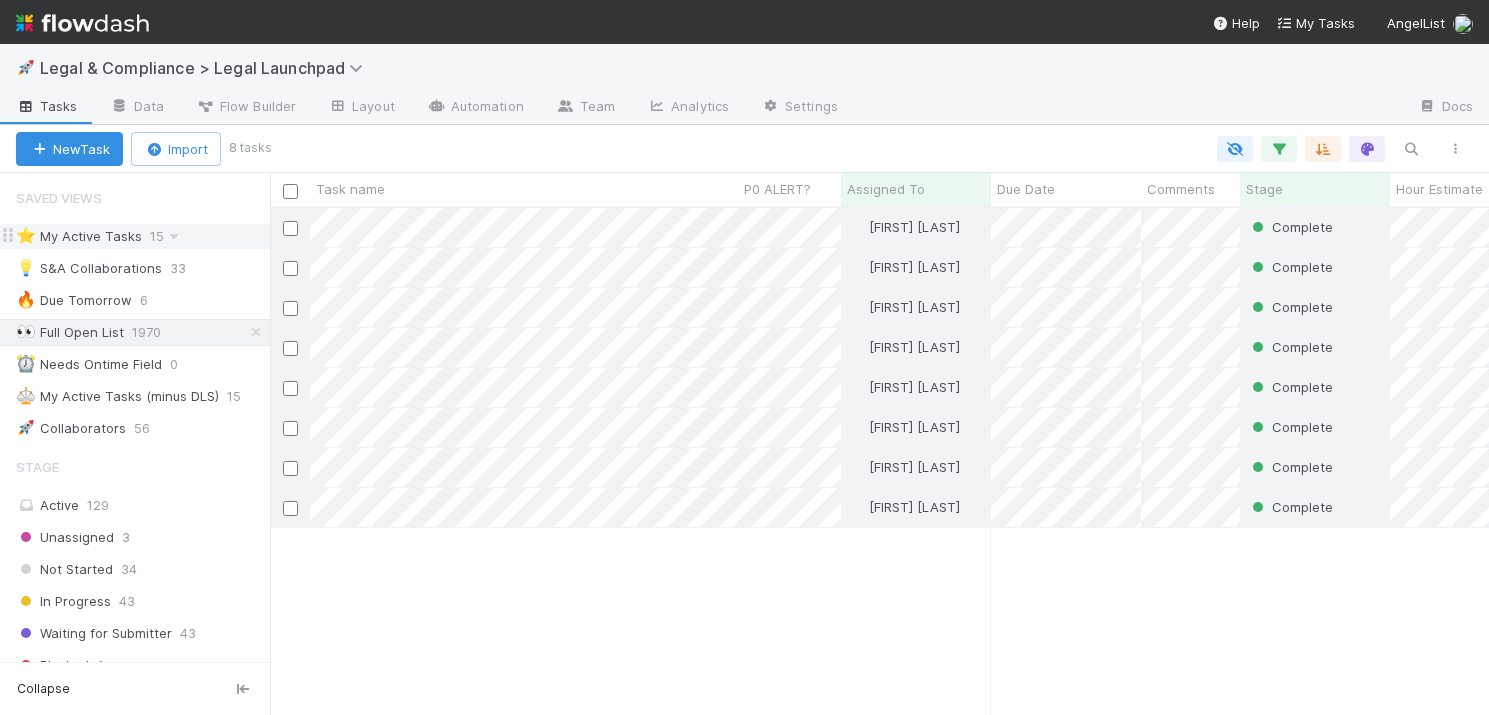 click on "⭐ My Active Tasks" at bounding box center (79, 236) 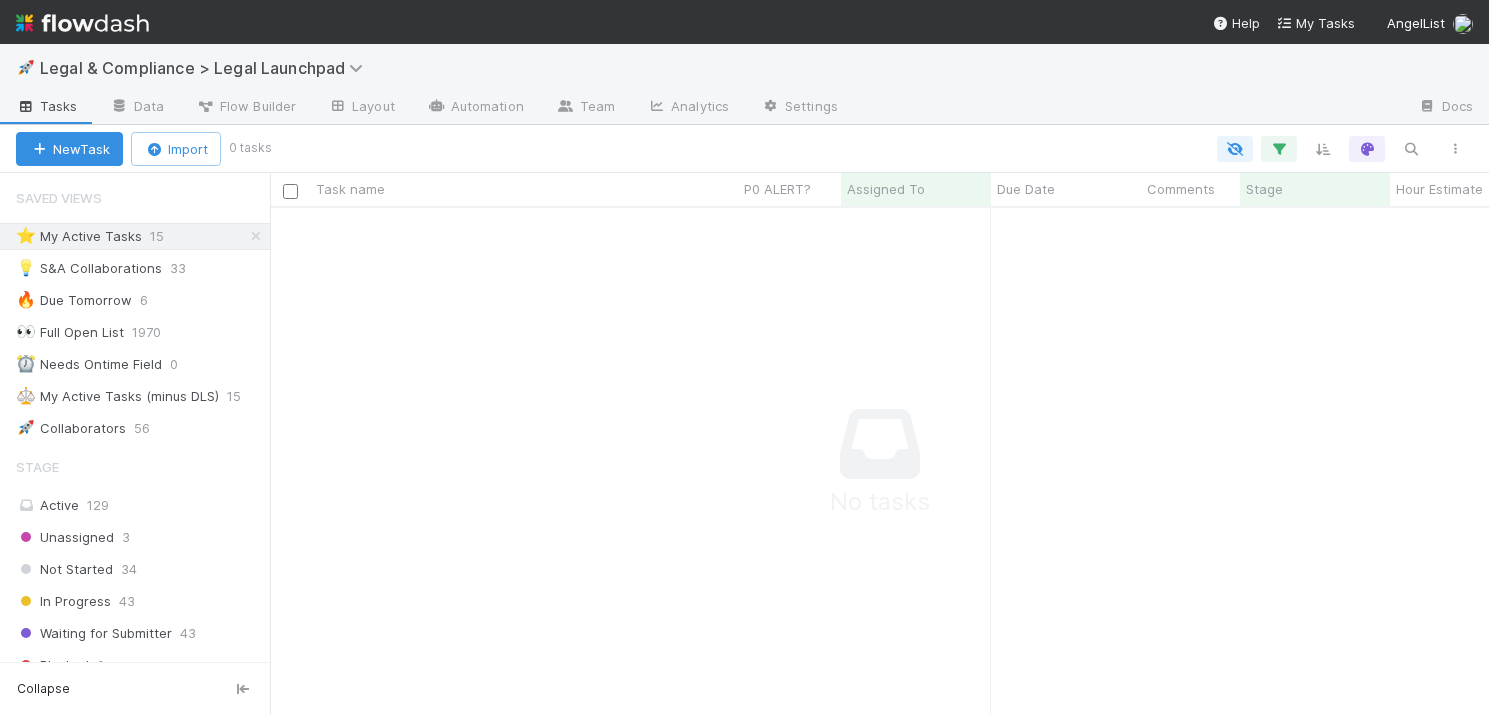 scroll, scrollTop: 0, scrollLeft: 1, axis: horizontal 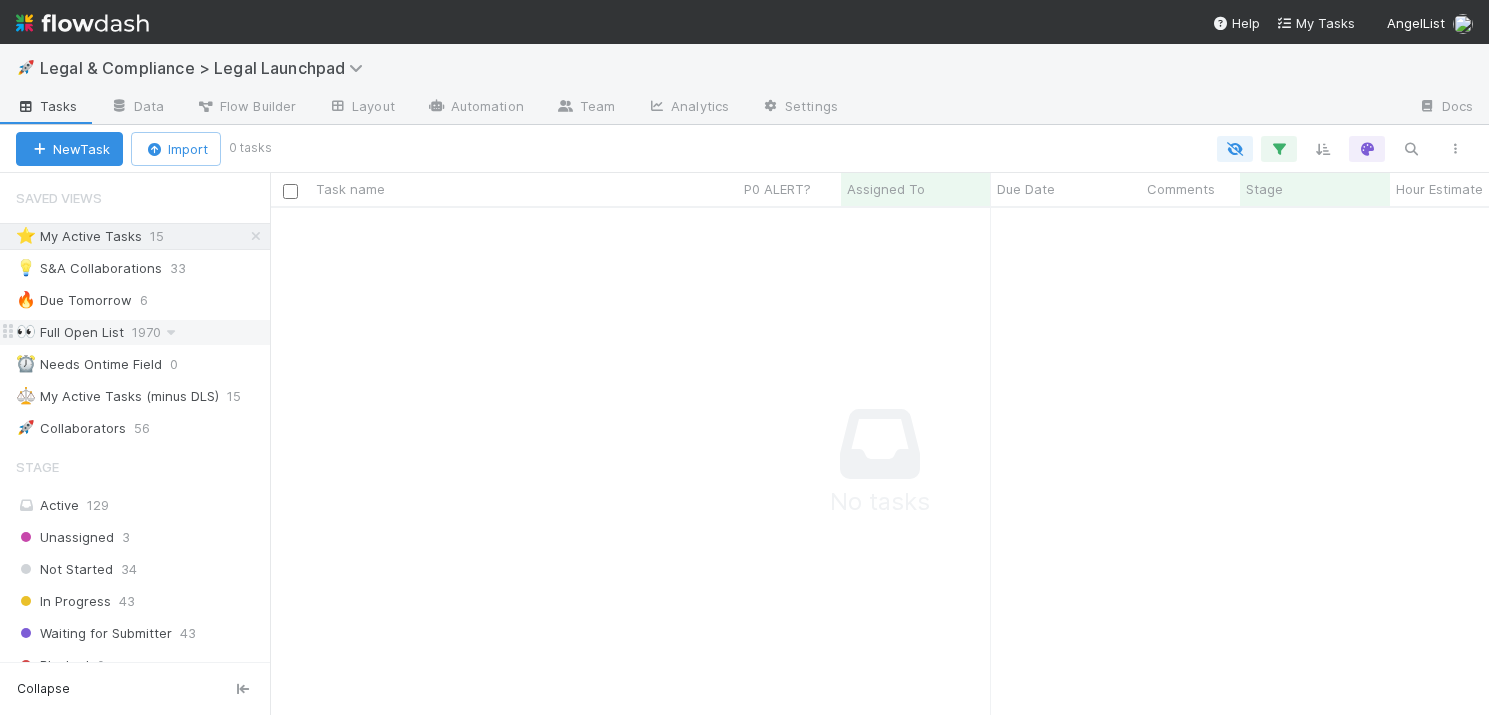 click on "👀 Full Open List" at bounding box center (70, 332) 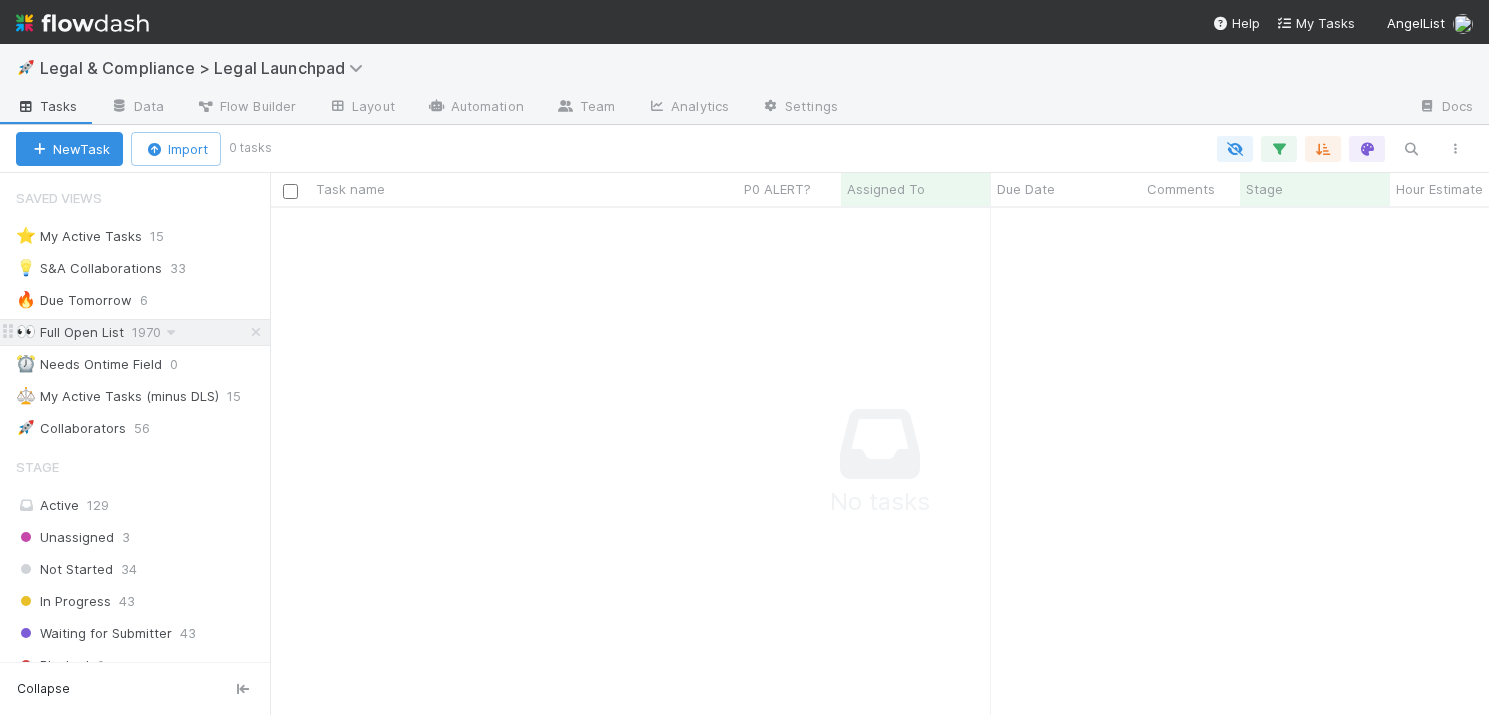 scroll, scrollTop: 0, scrollLeft: 1, axis: horizontal 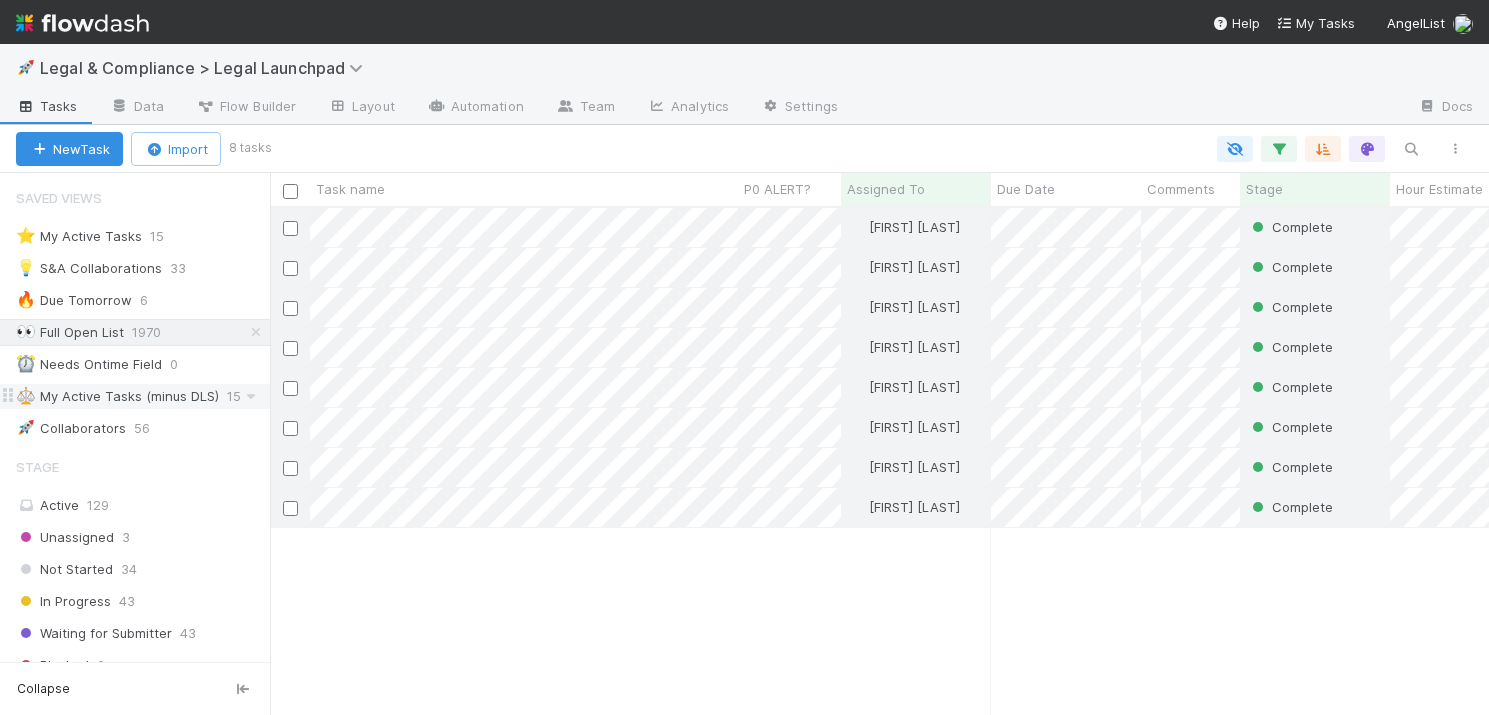click on "⚖️ My Active Tasks (minus DLS)" at bounding box center (117, 396) 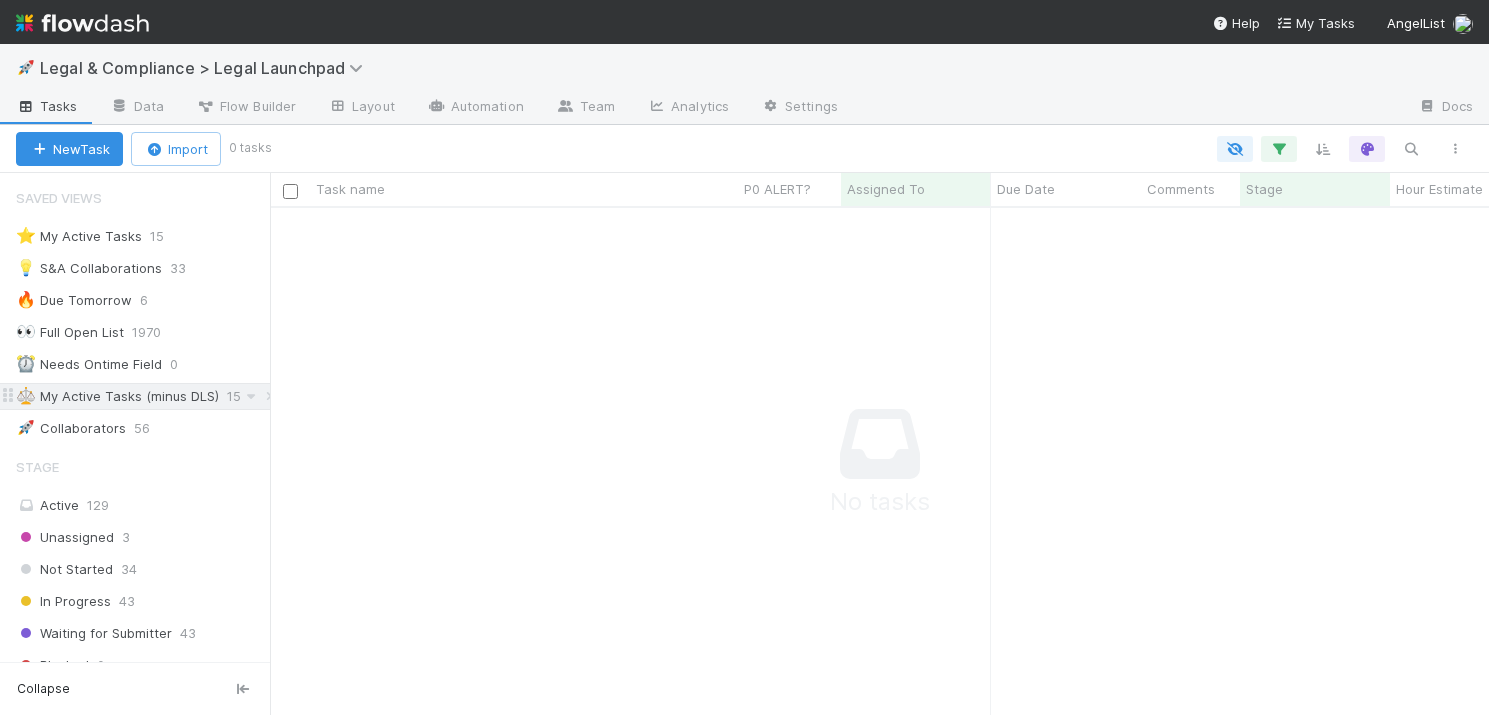 scroll, scrollTop: 0, scrollLeft: 1, axis: horizontal 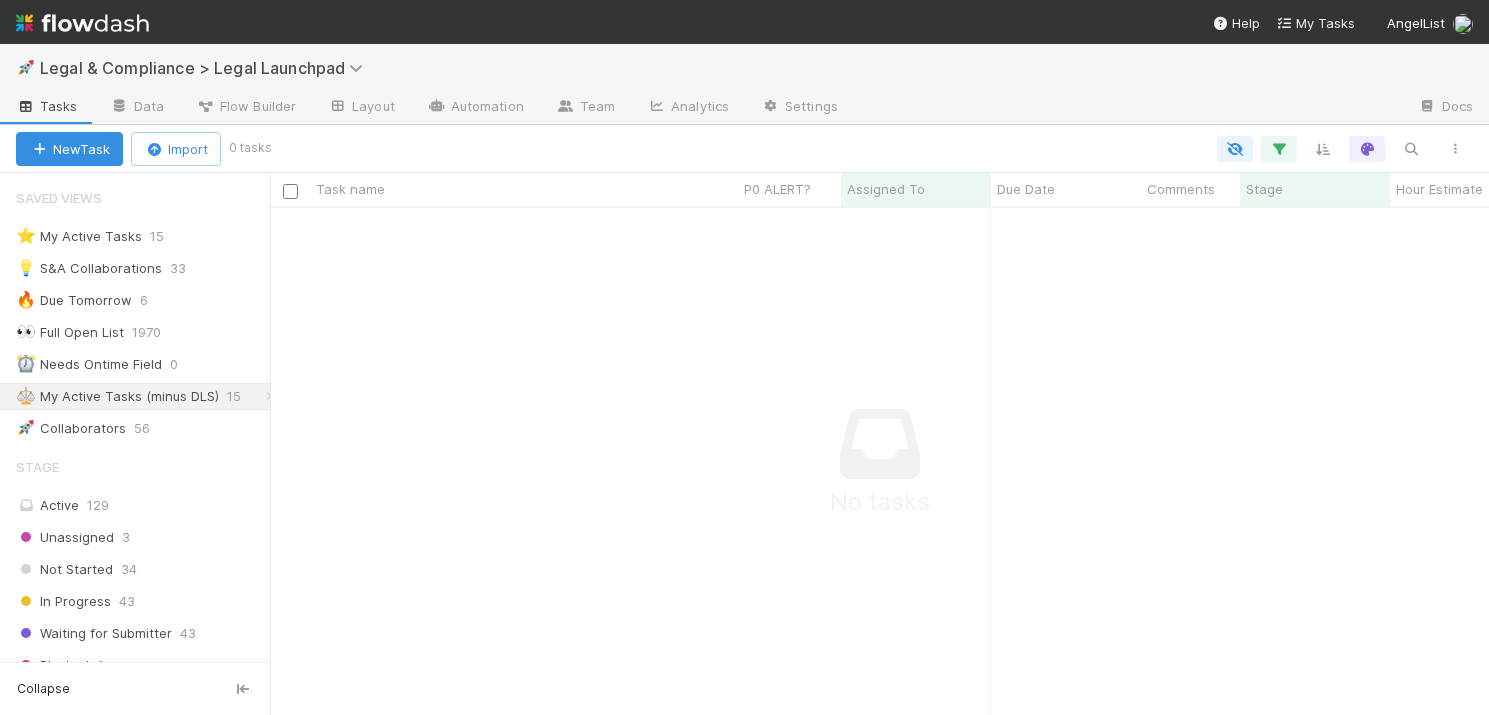 click on "Tasks" at bounding box center [47, 106] 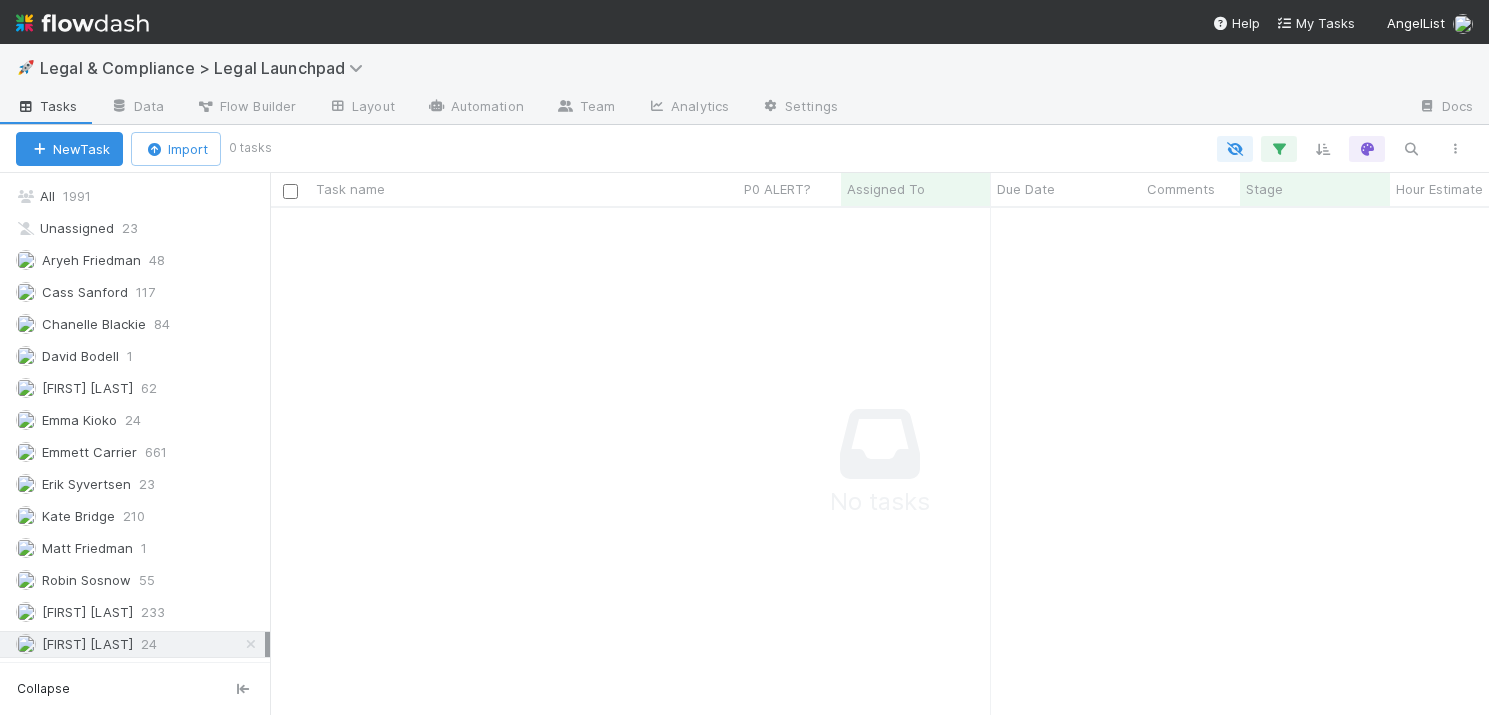scroll, scrollTop: 707, scrollLeft: 0, axis: vertical 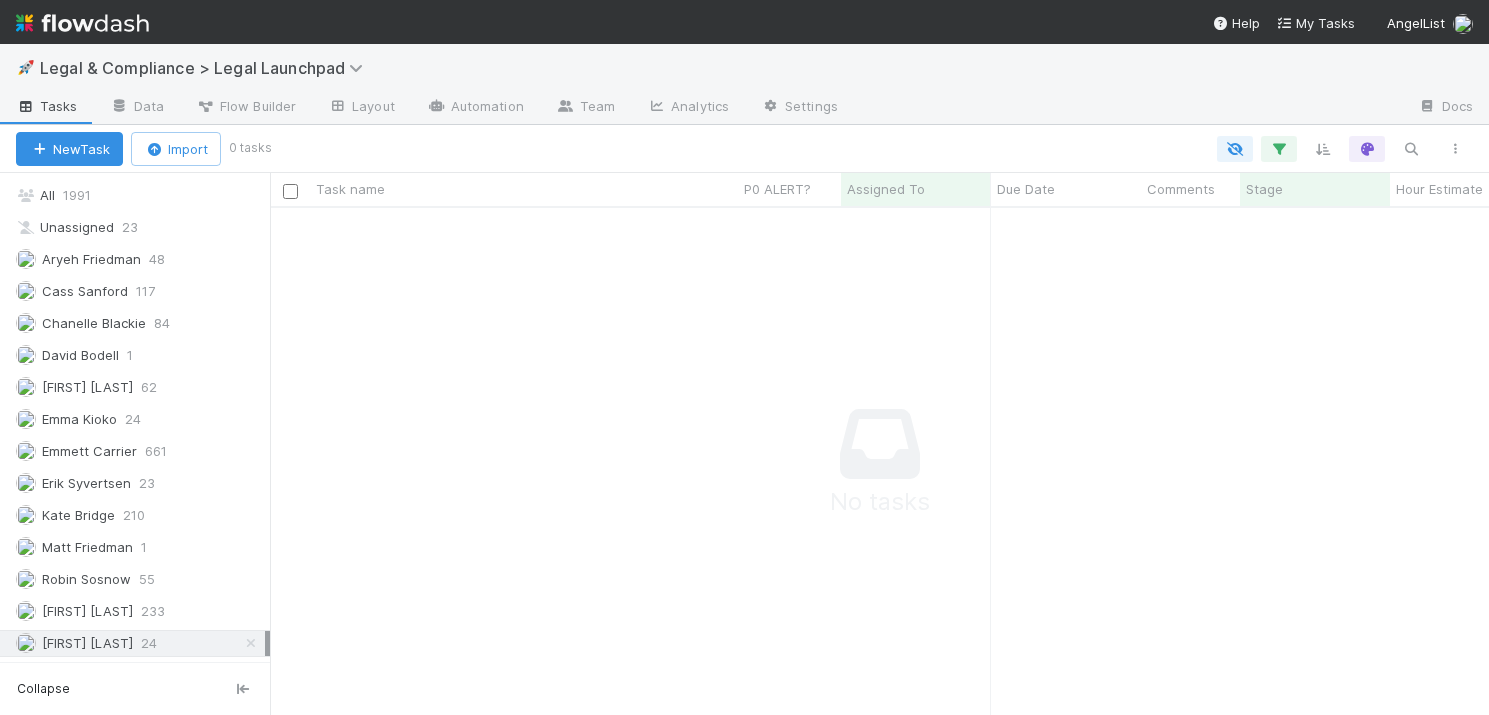 click on "[FIRST] [LAST]" at bounding box center [87, 643] 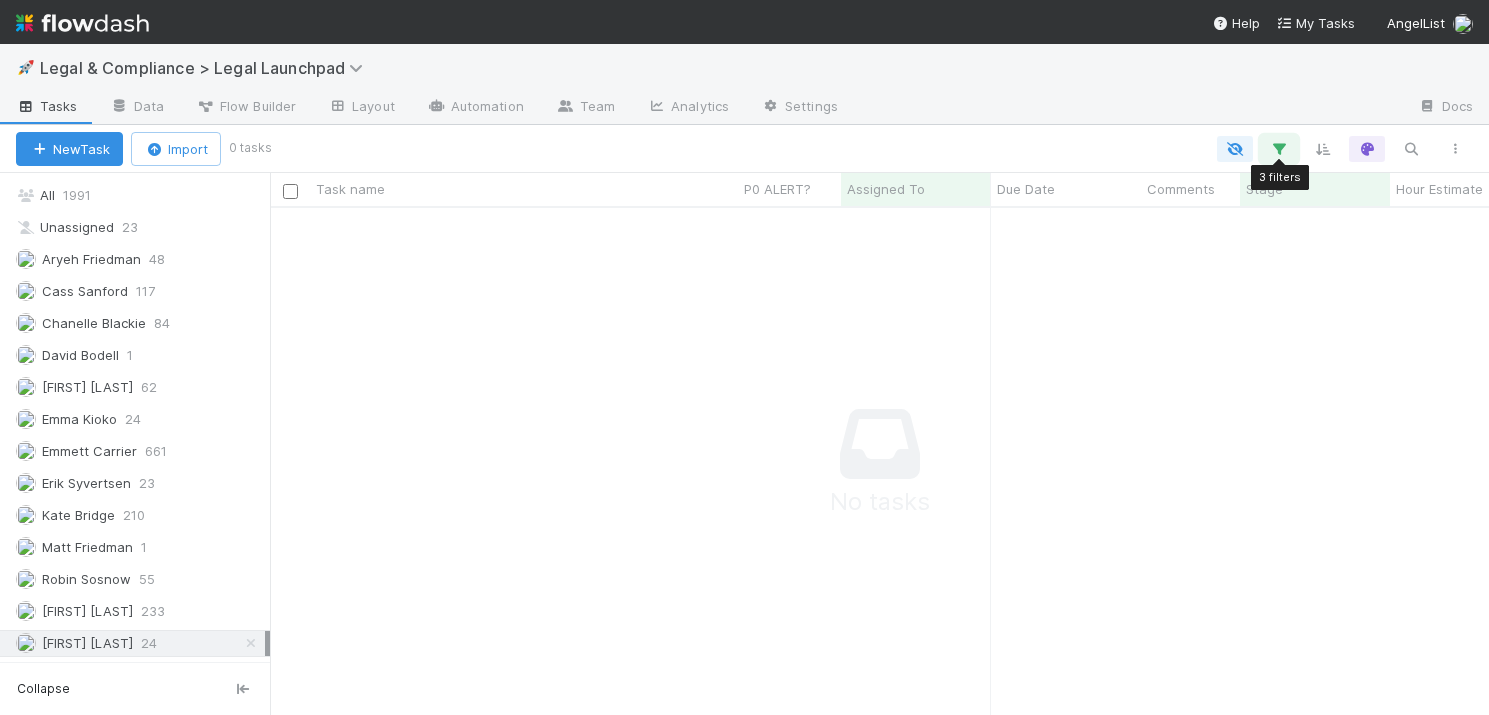 click at bounding box center (1279, 149) 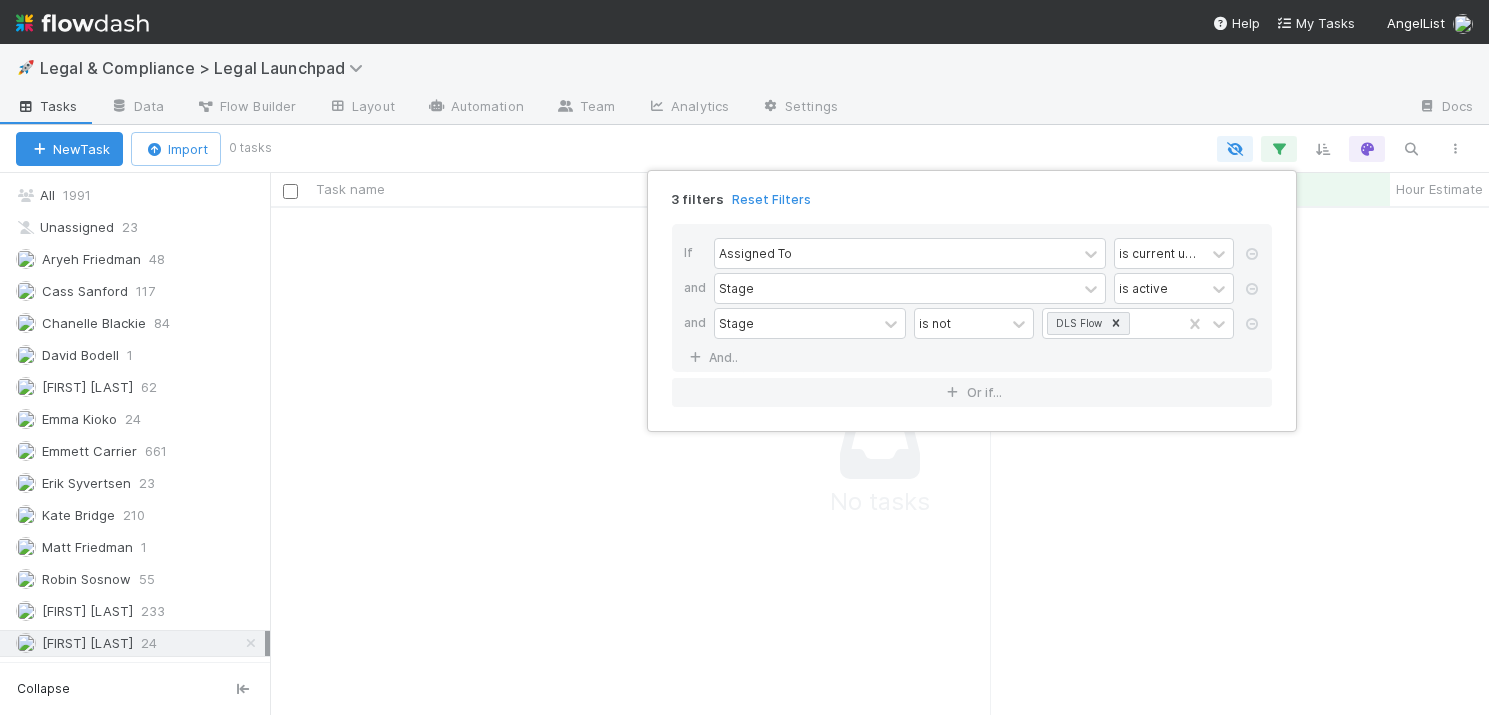 click on "3 filters Reset Filters If Assigned To is current user and Stage is active and Stage is not DLS Flow And.. Or if..." at bounding box center [744, 357] 